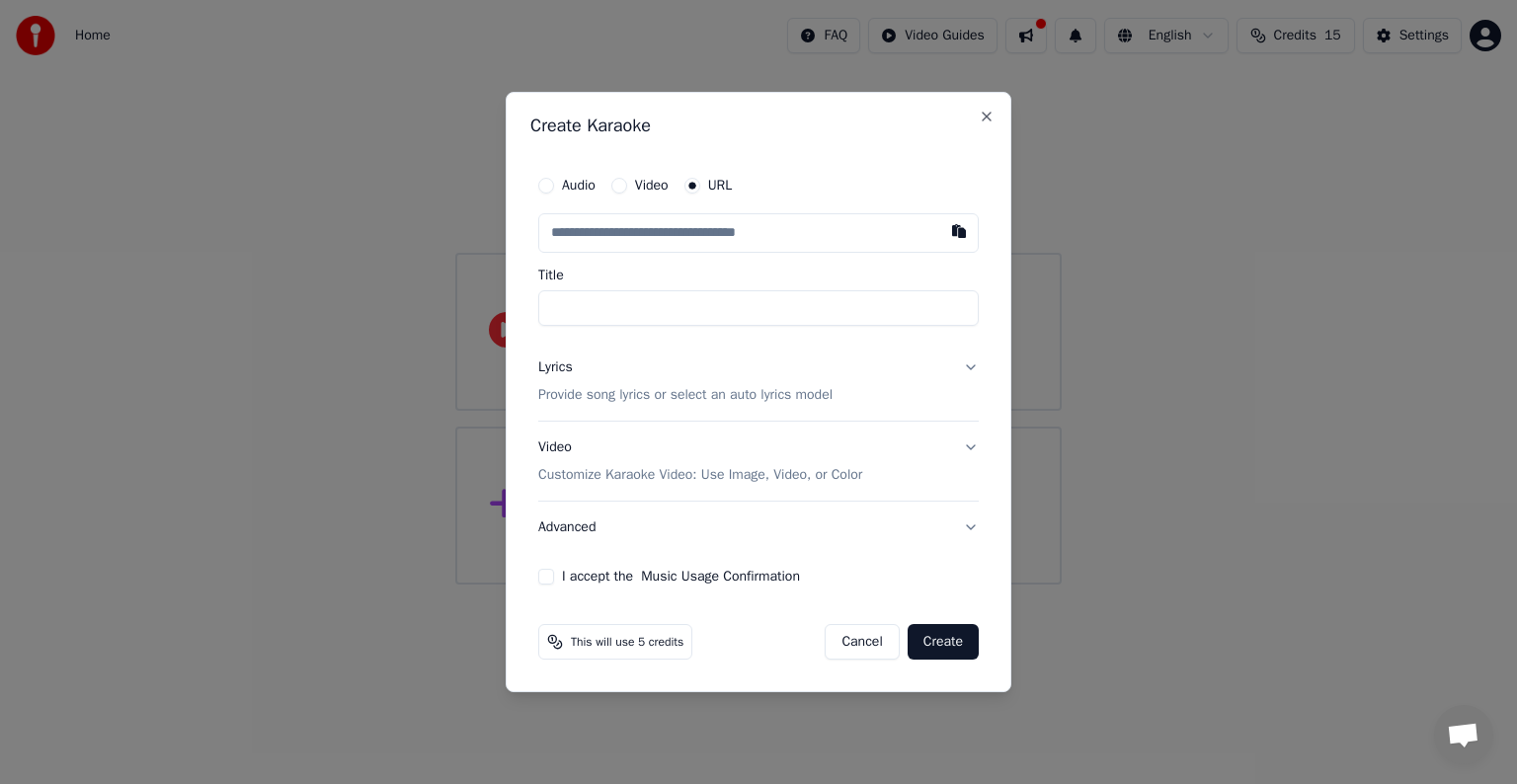 scroll, scrollTop: 0, scrollLeft: 0, axis: both 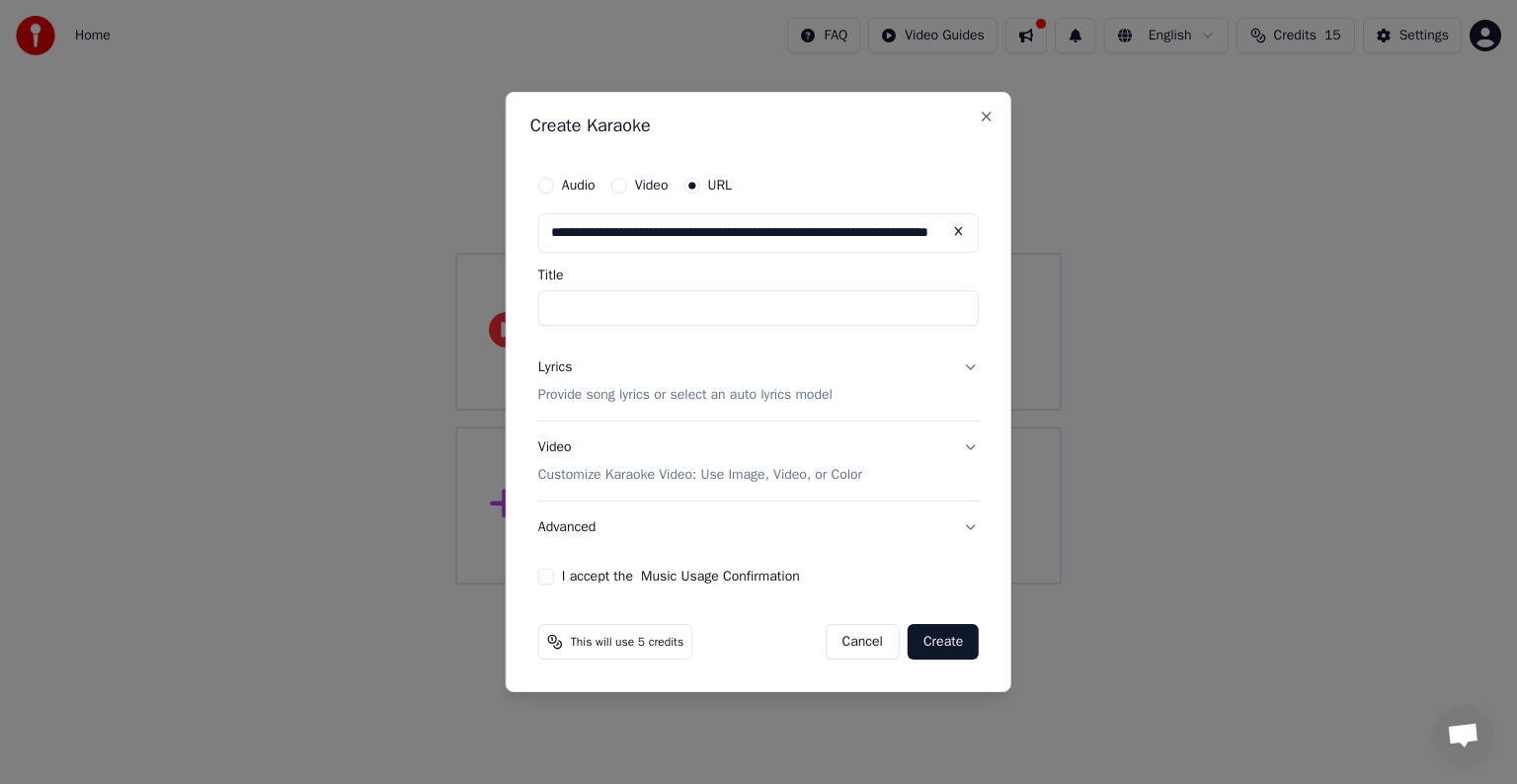 type on "**********" 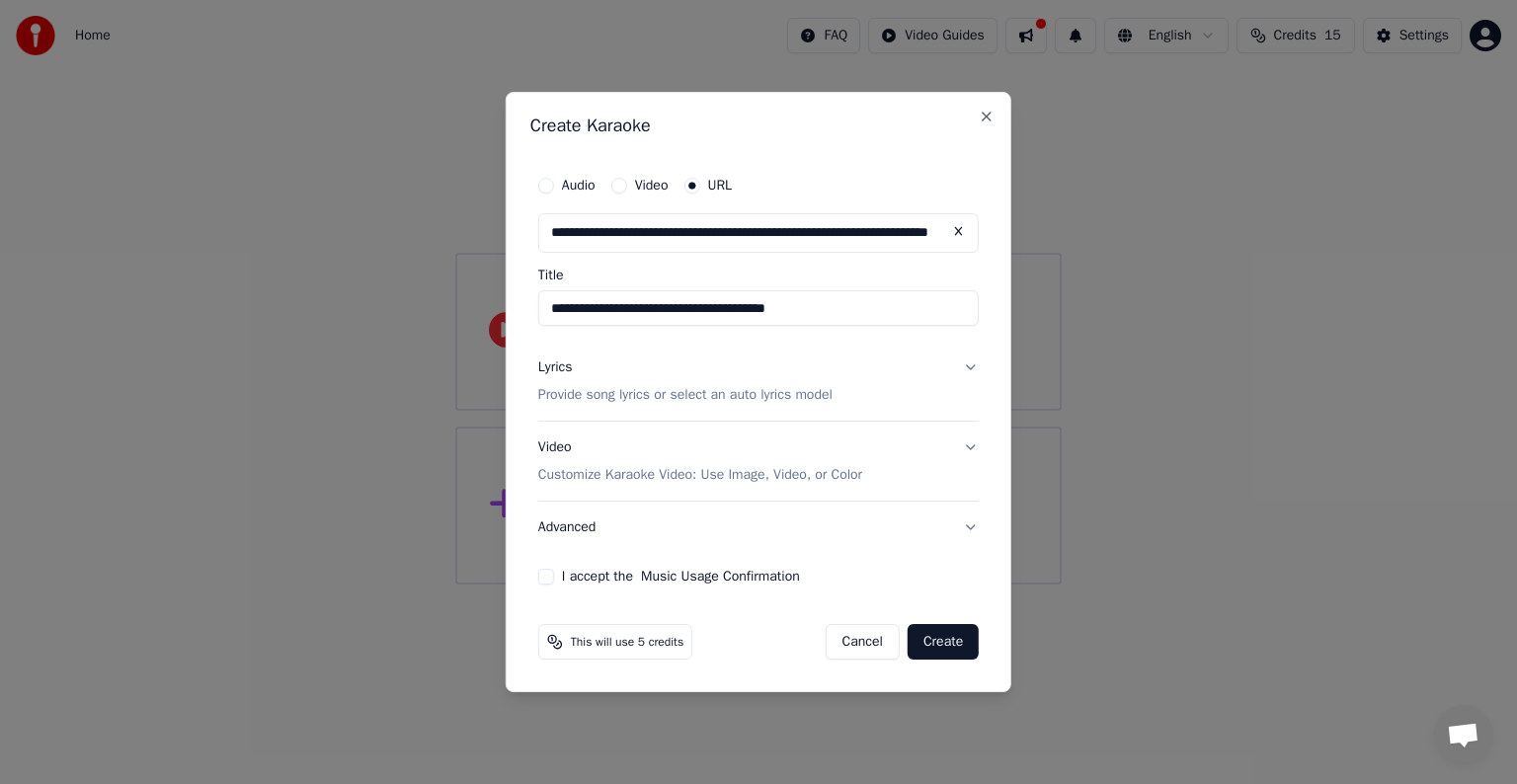 type on "**********" 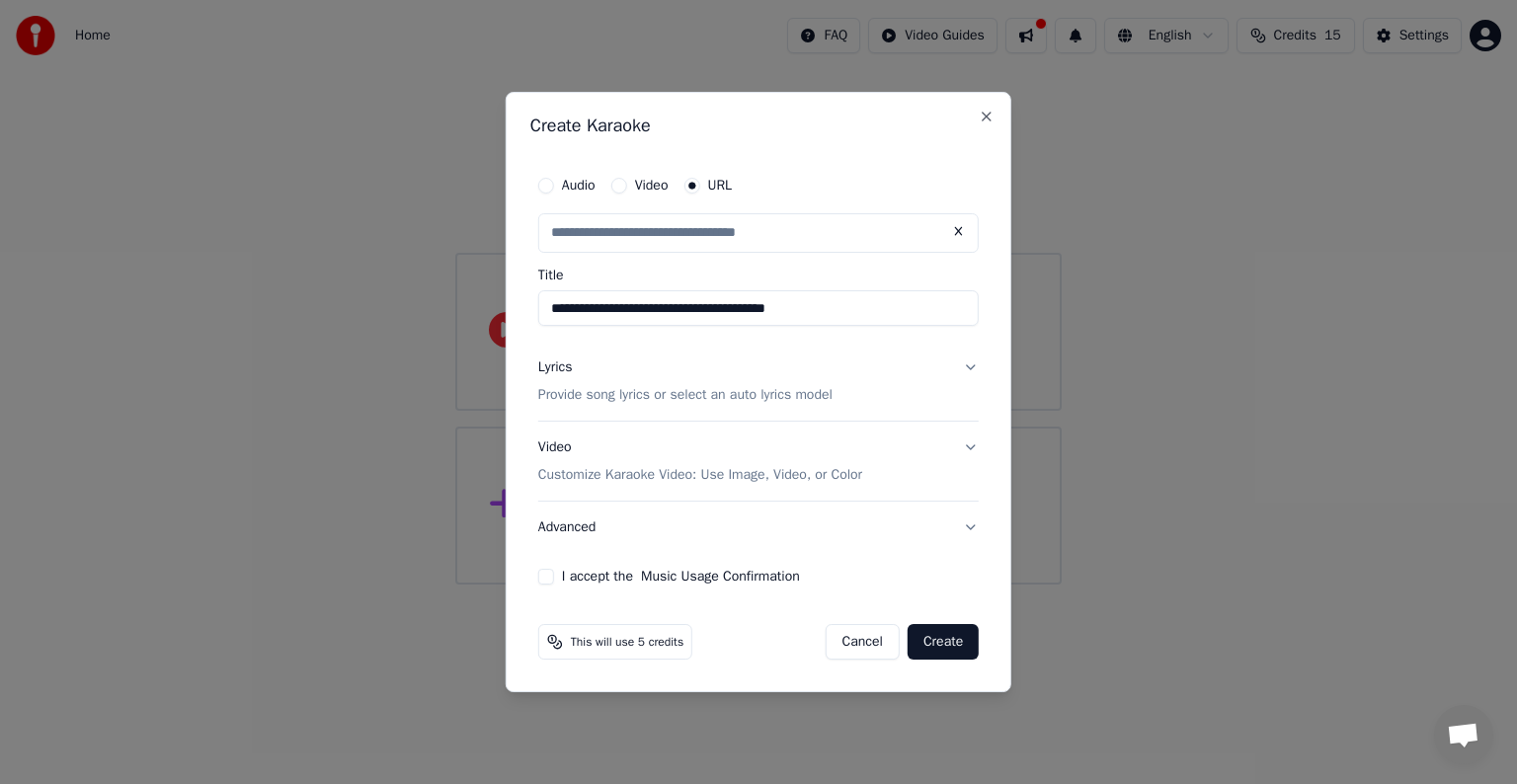 scroll, scrollTop: 0, scrollLeft: 0, axis: both 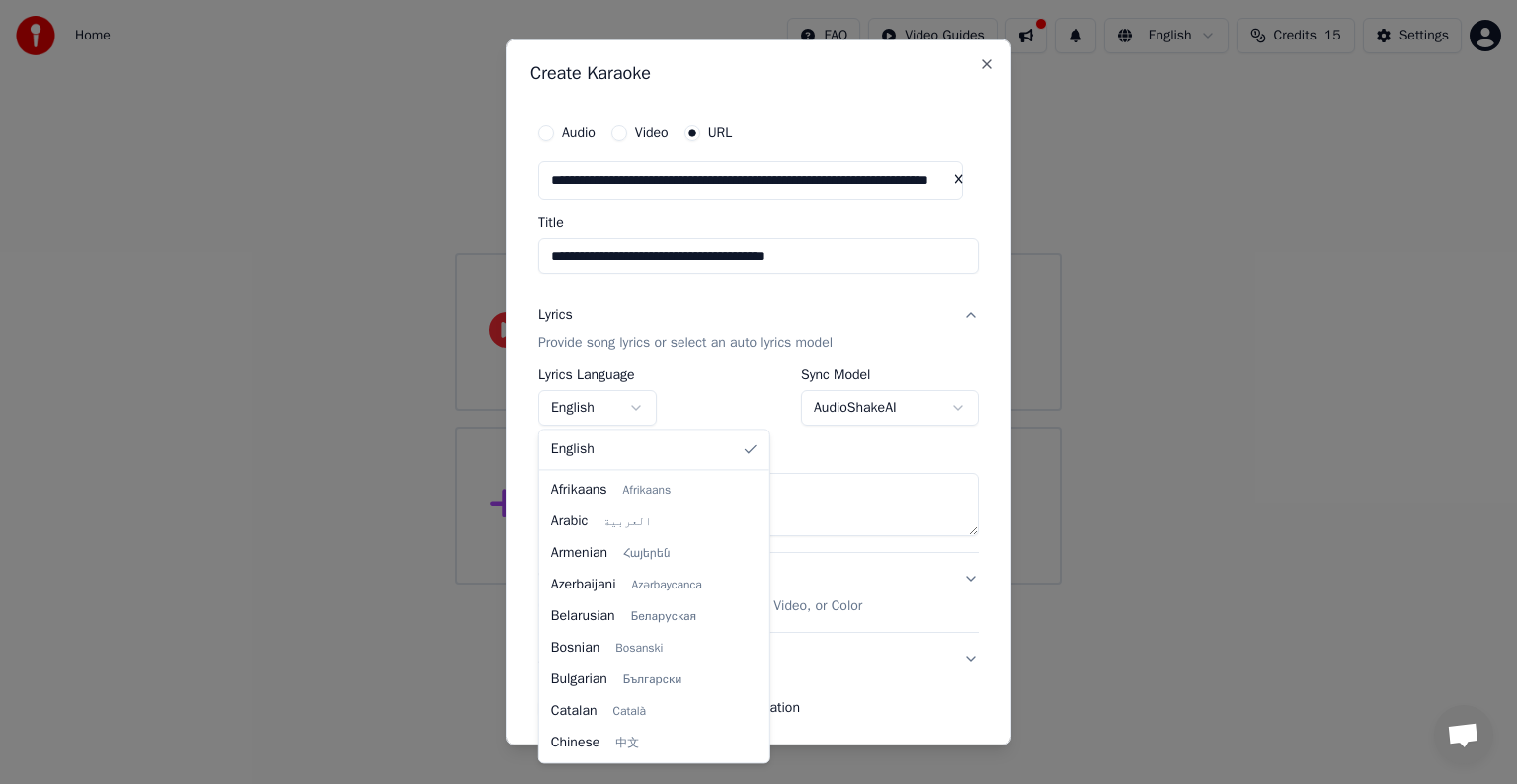 click on "**********" at bounding box center (758, 292) 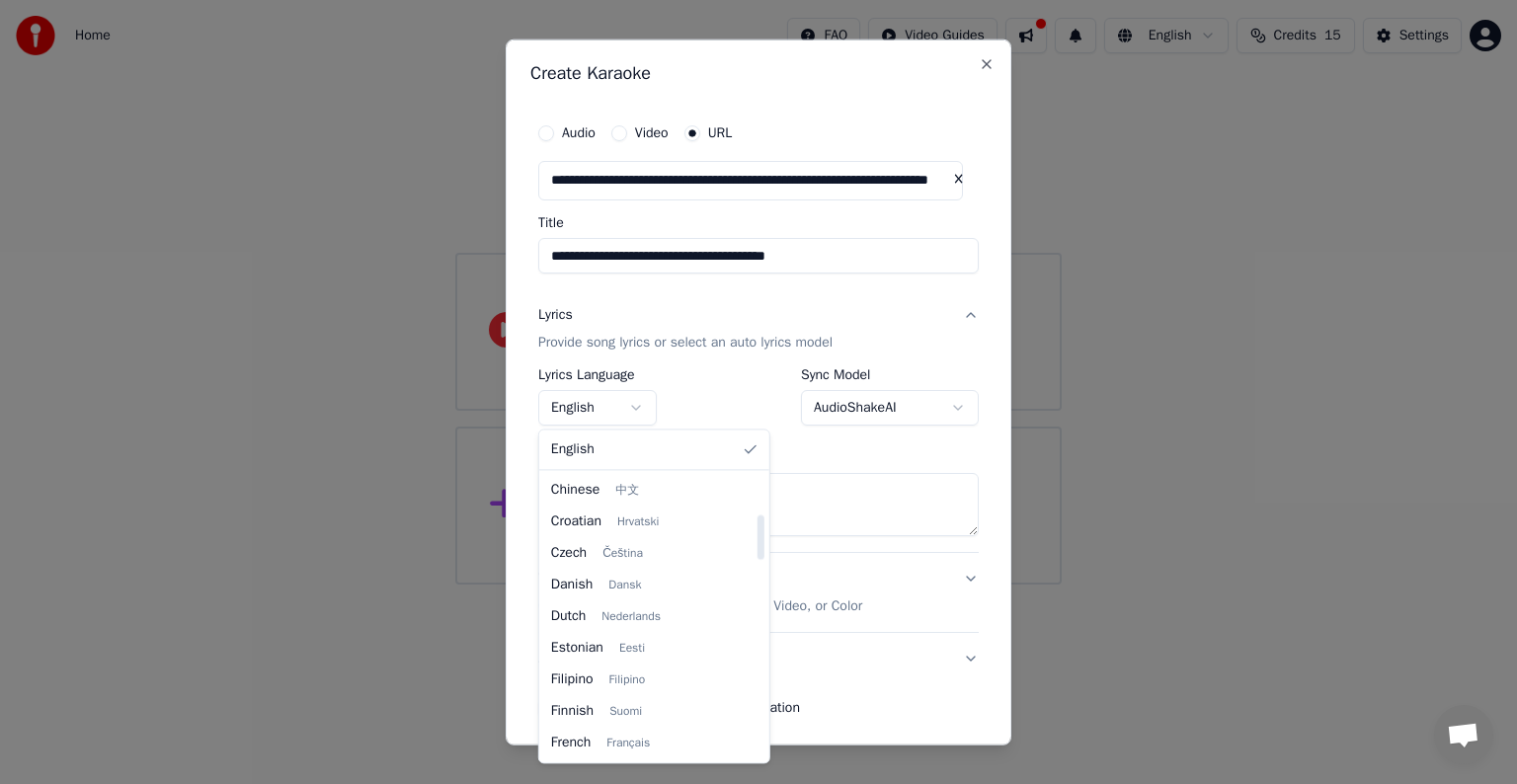 scroll, scrollTop: 253, scrollLeft: 0, axis: vertical 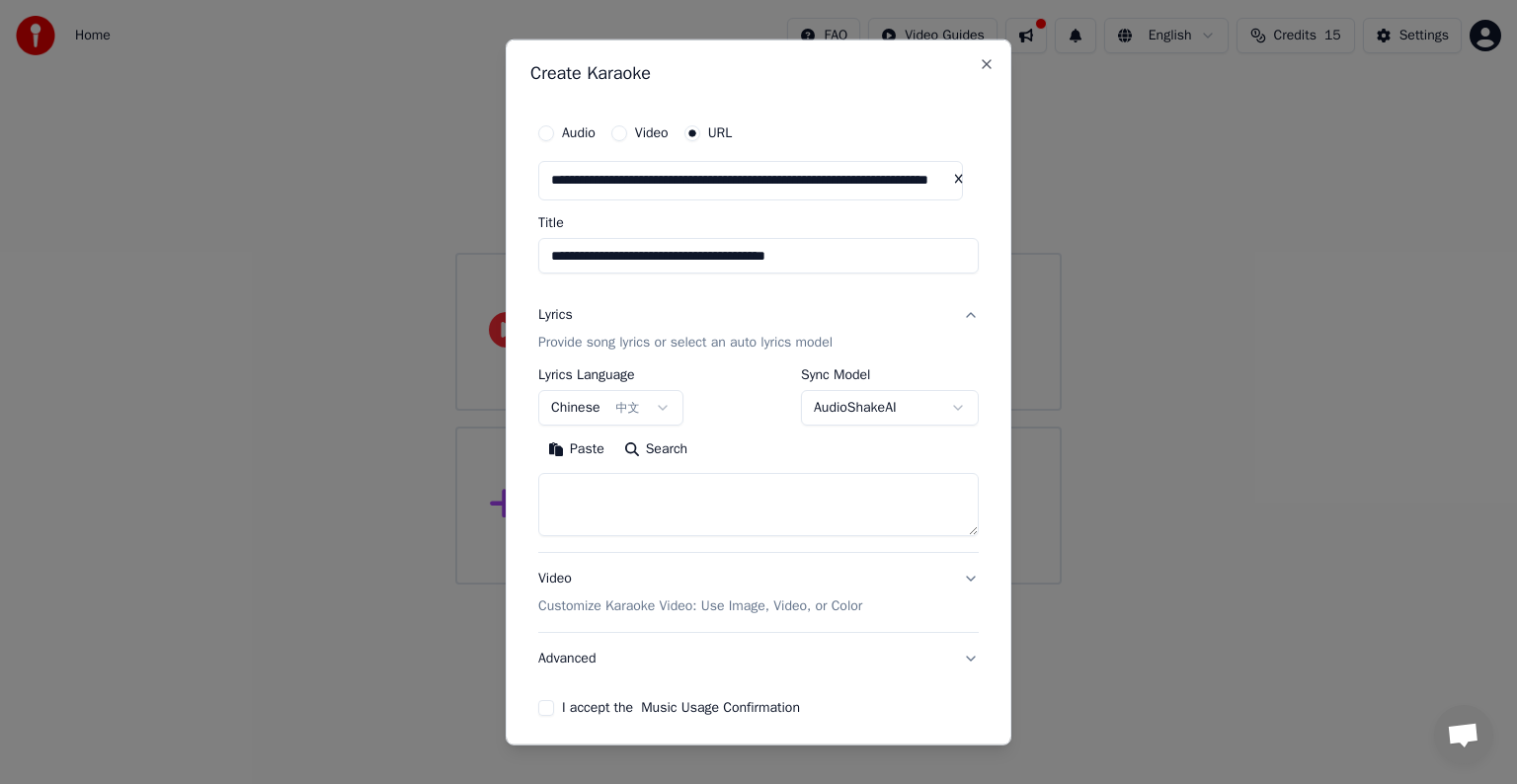 click on "**********" at bounding box center [758, 292] 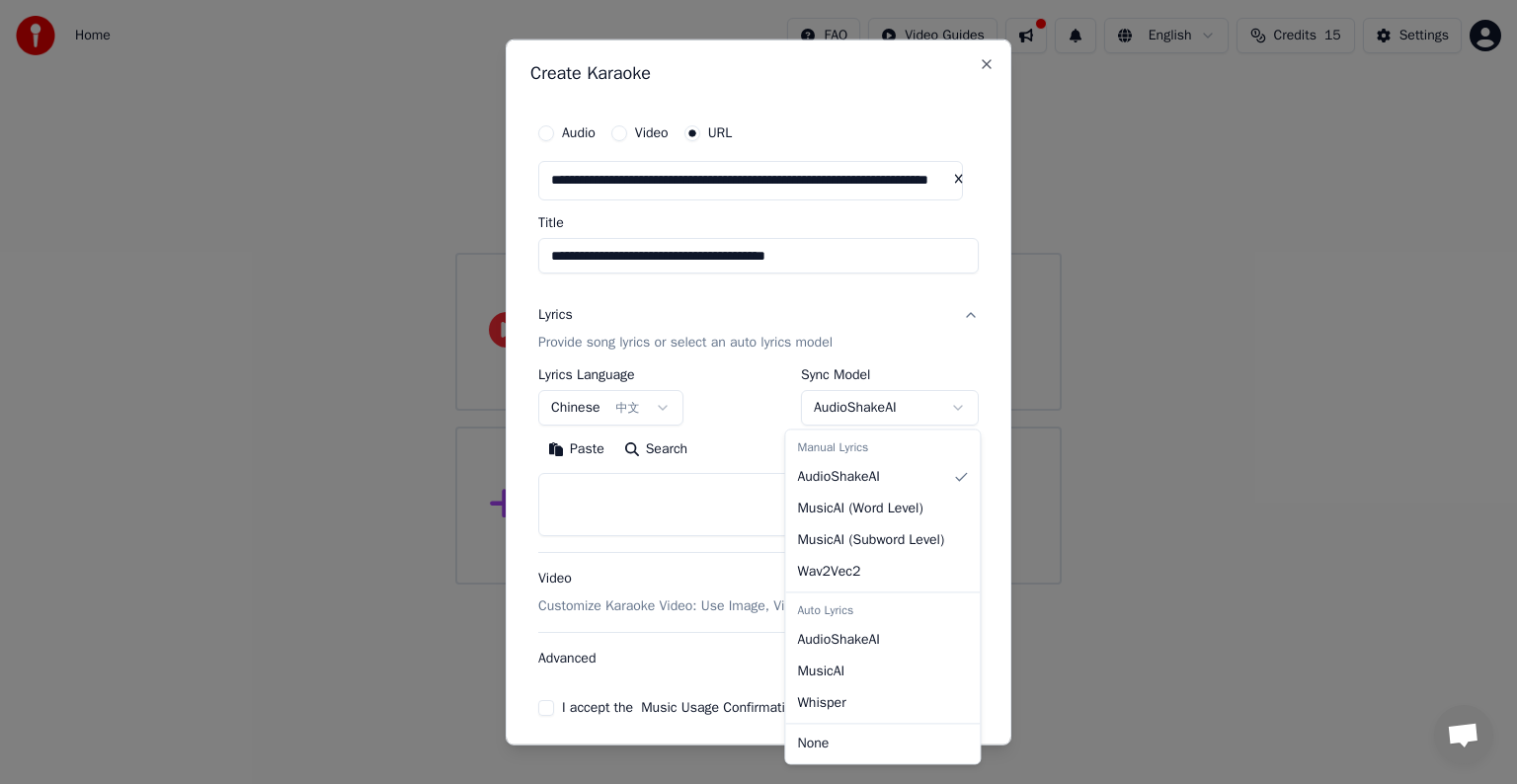 click on "**********" at bounding box center [758, 292] 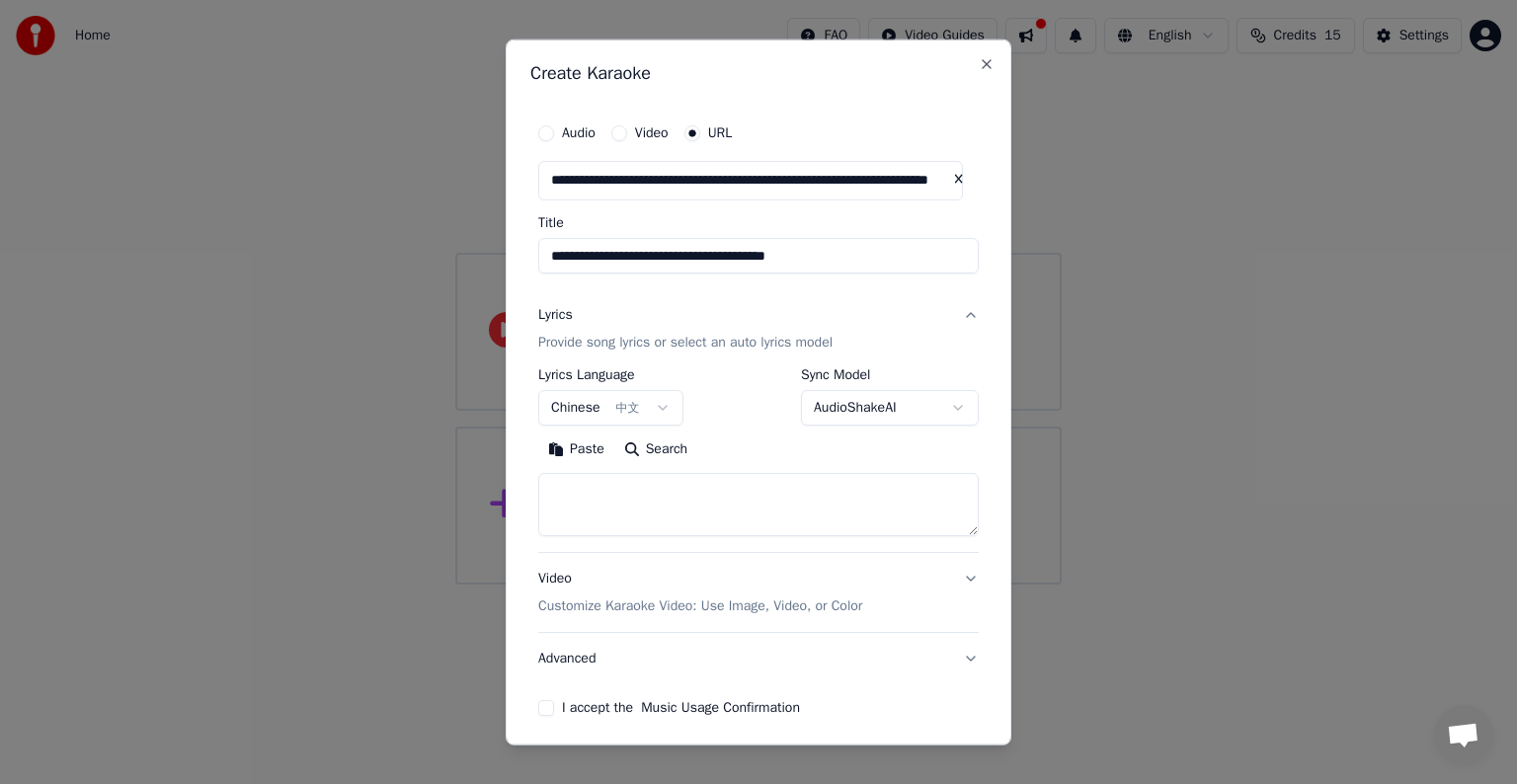 click on "**********" at bounding box center (758, 292) 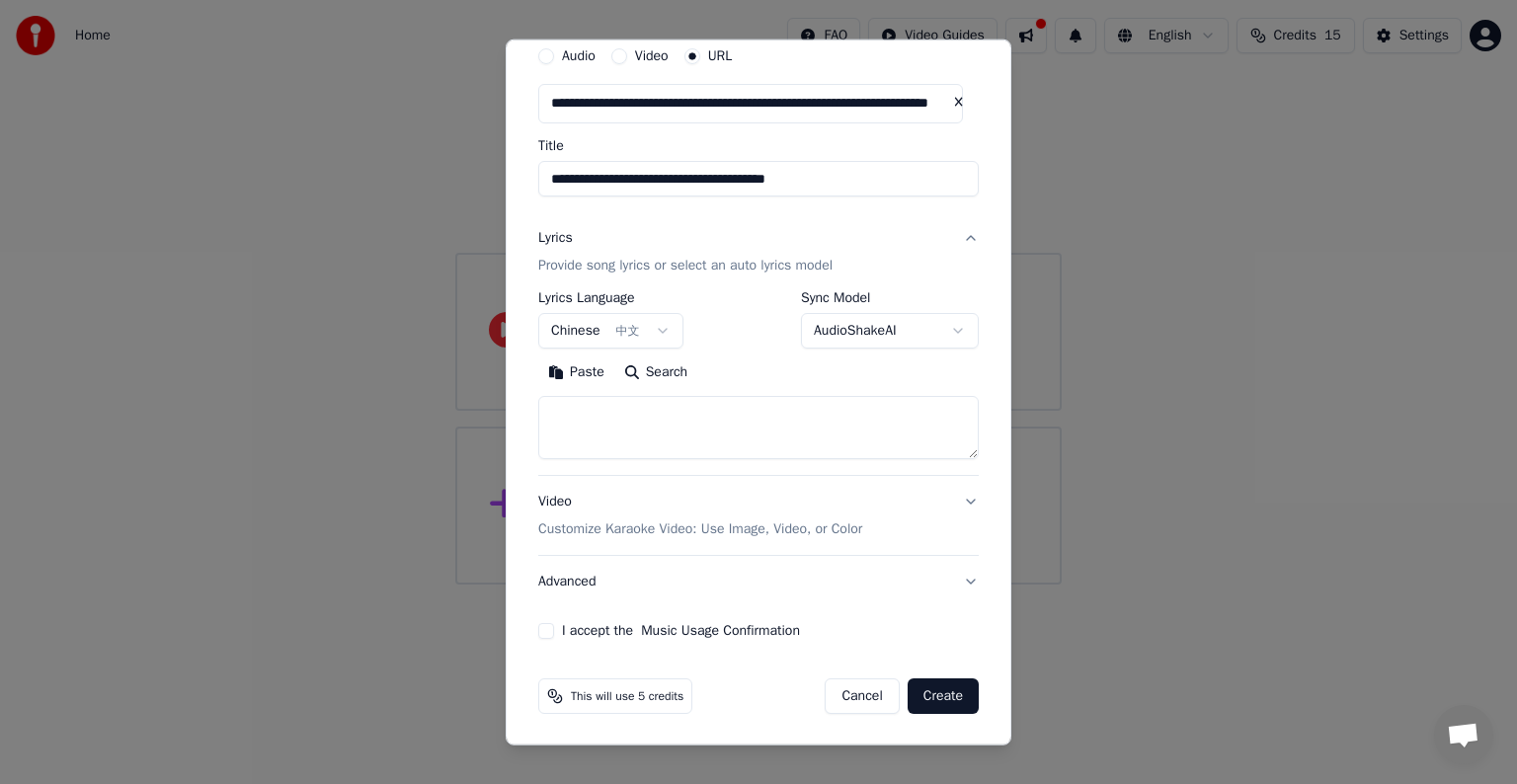 scroll, scrollTop: 76, scrollLeft: 0, axis: vertical 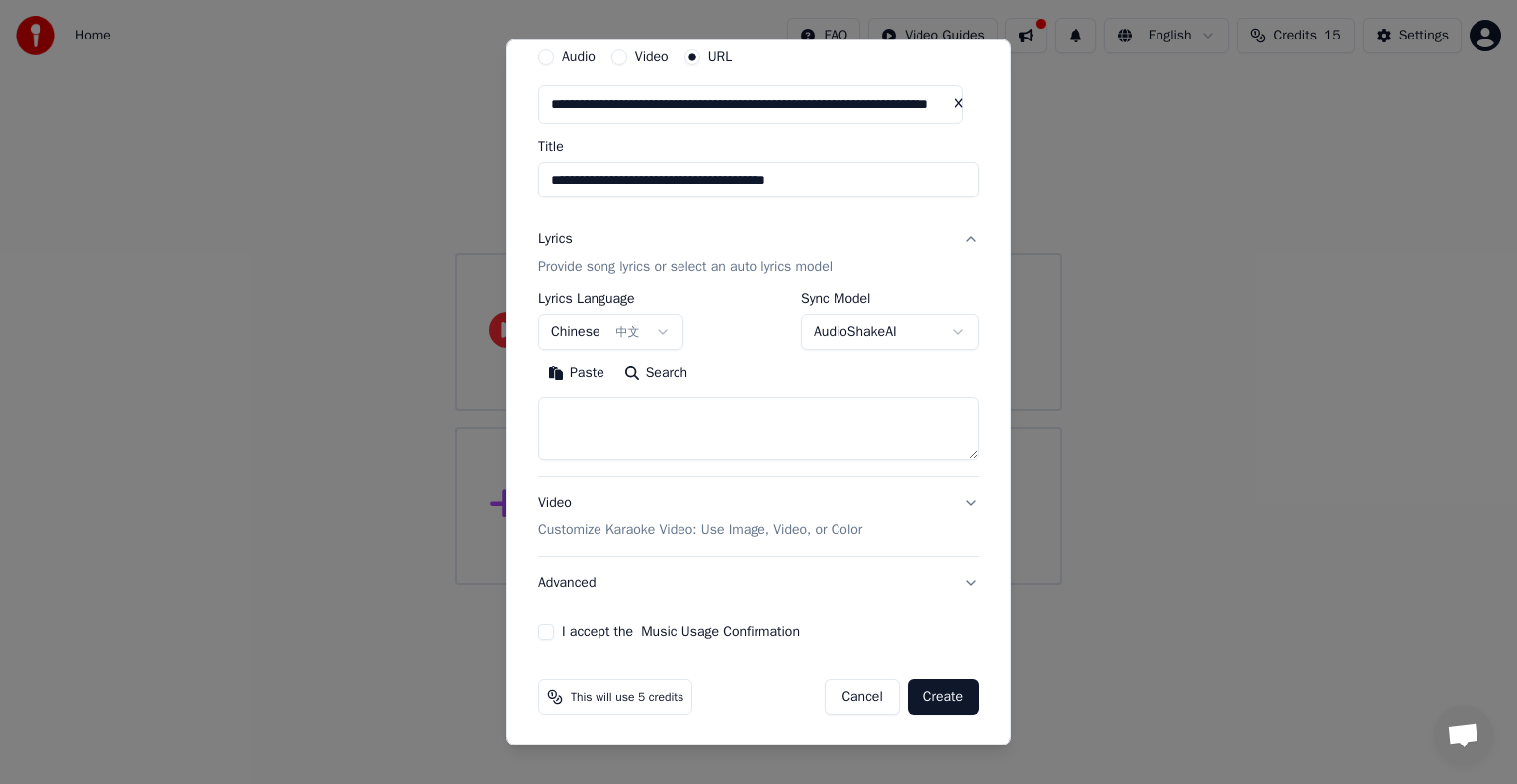 click on "Customize Karaoke Video: Use Image, Video, or Color" at bounding box center (700, 530) 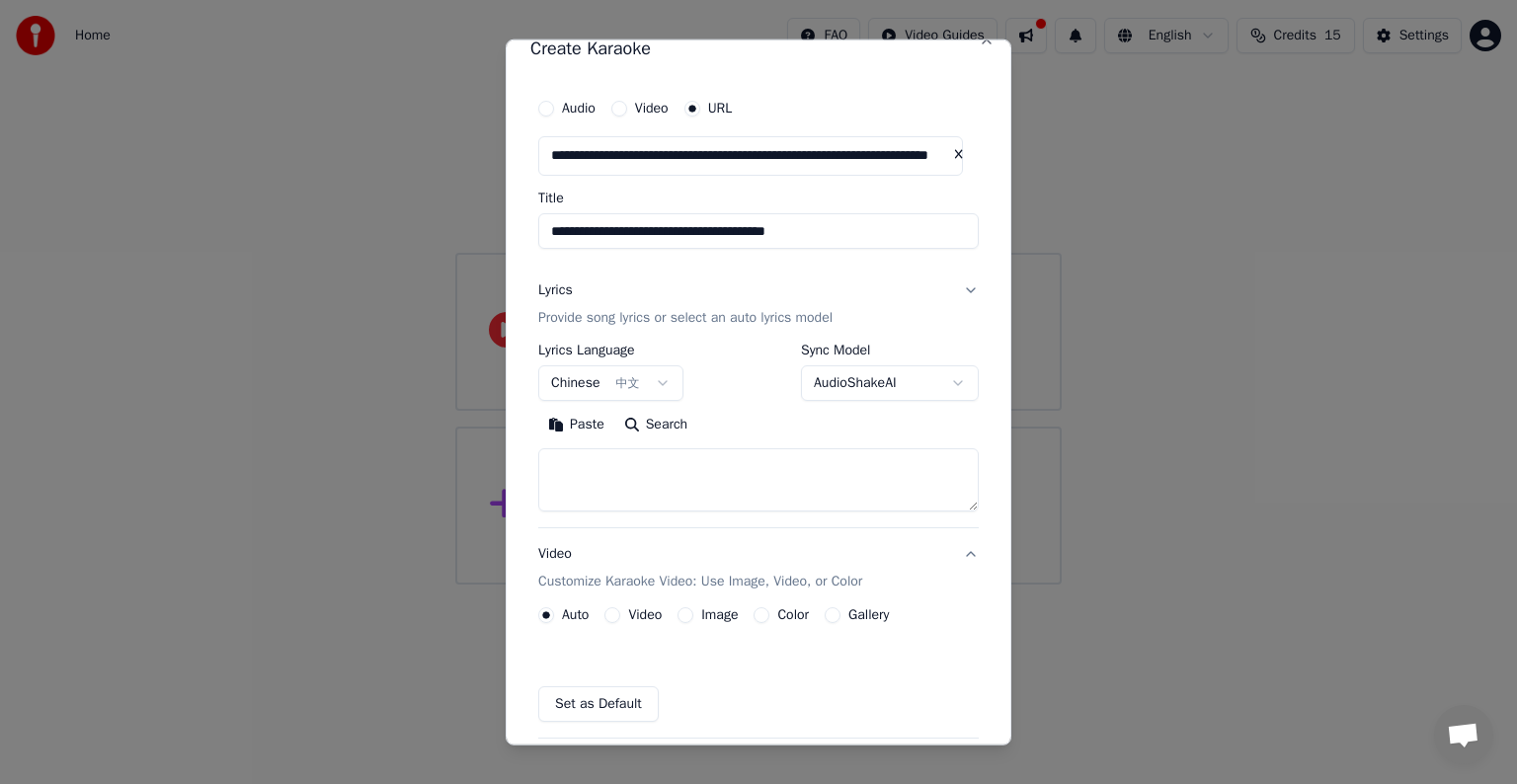 scroll, scrollTop: 24, scrollLeft: 0, axis: vertical 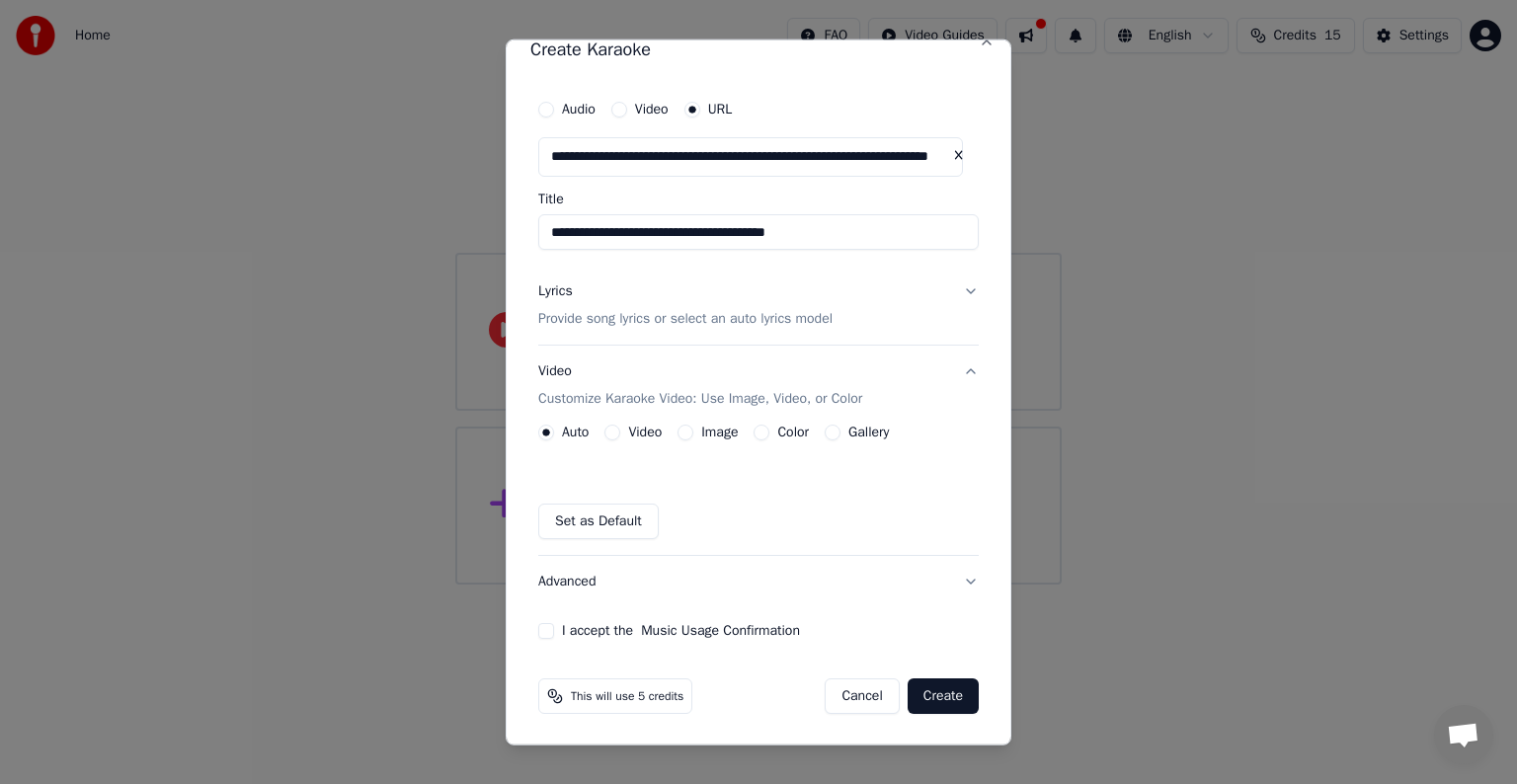click on "Color" at bounding box center (761, 432) 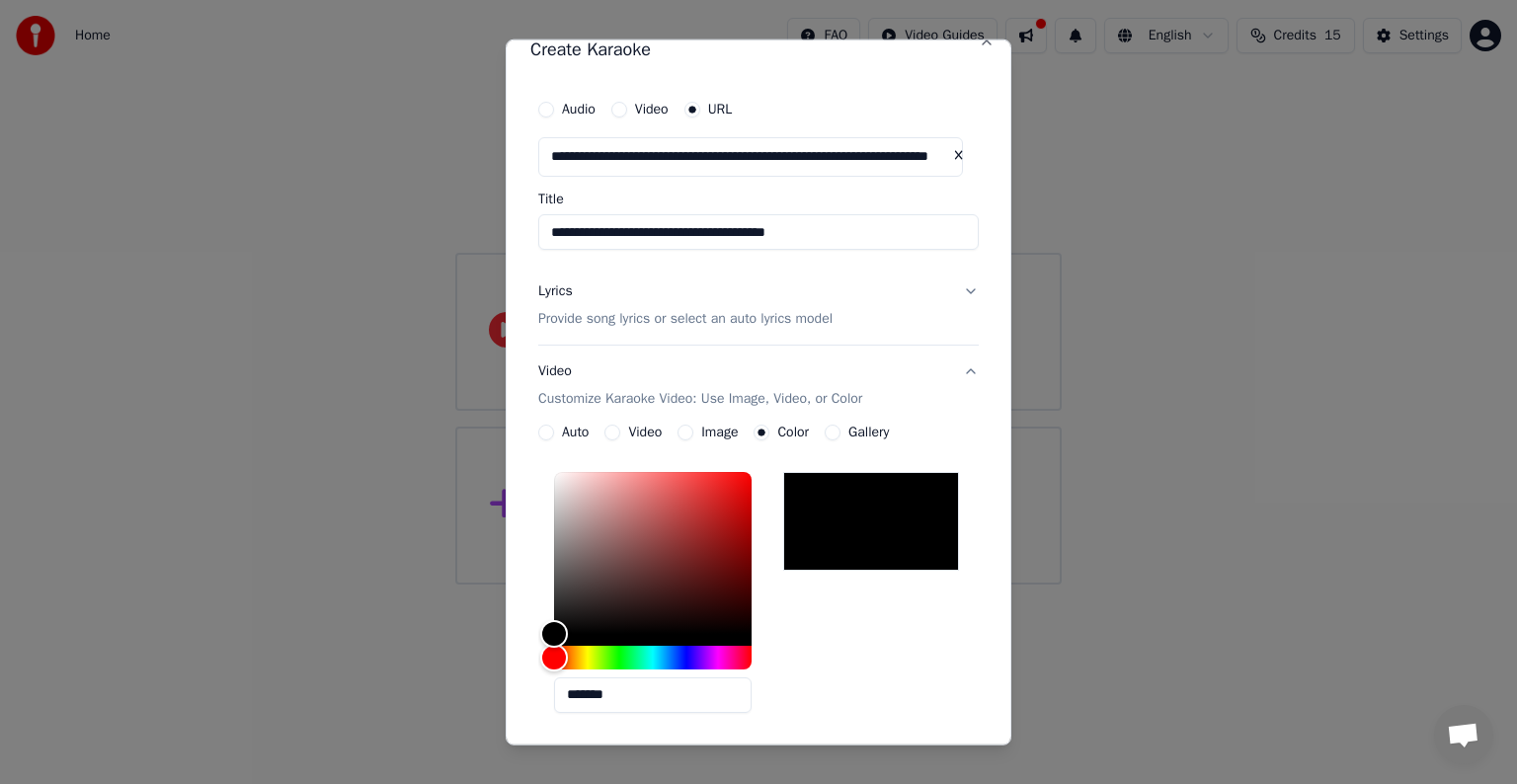 click on "Auto" at bounding box center (575, 432) 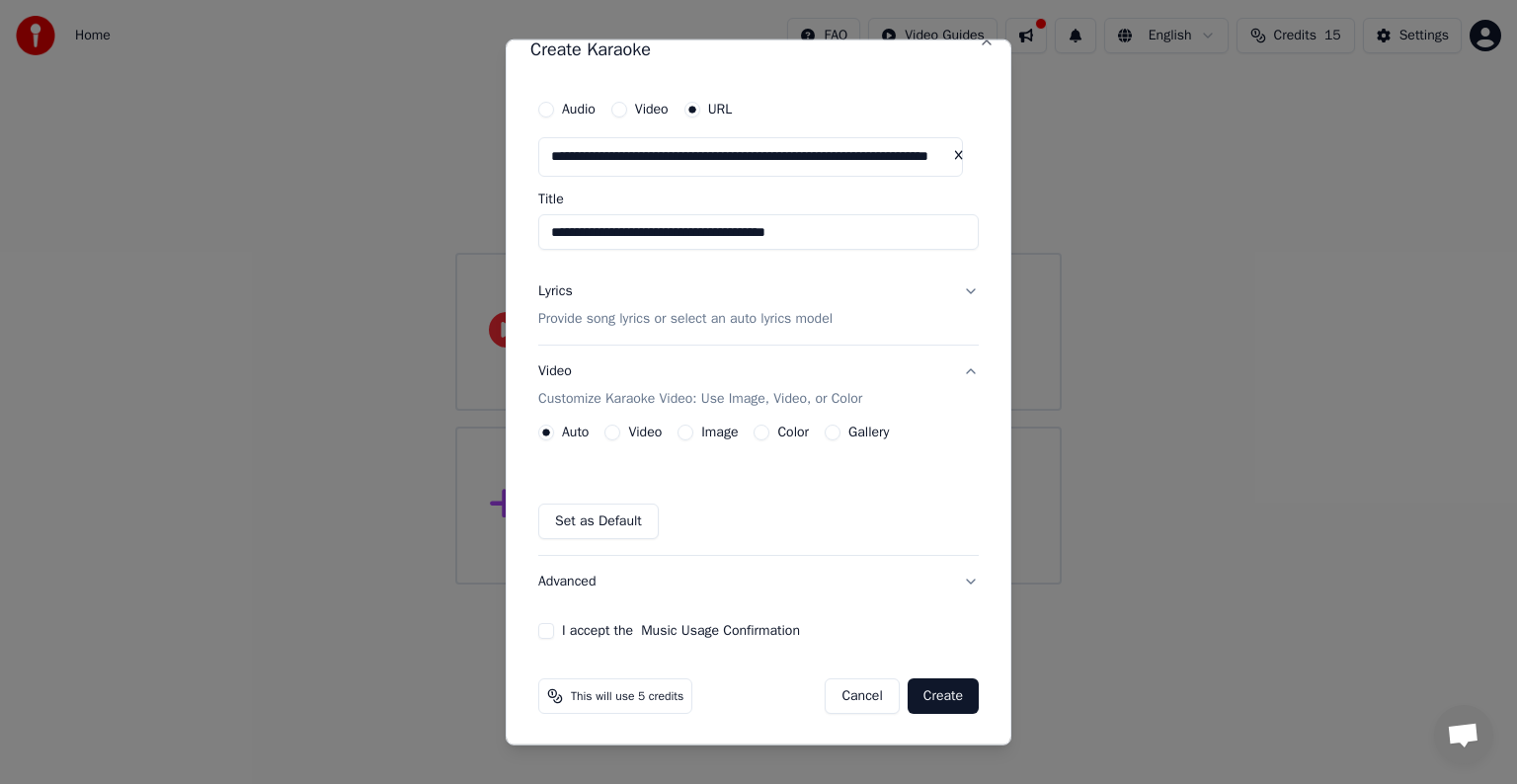 click on "Set as Default" at bounding box center (599, 521) 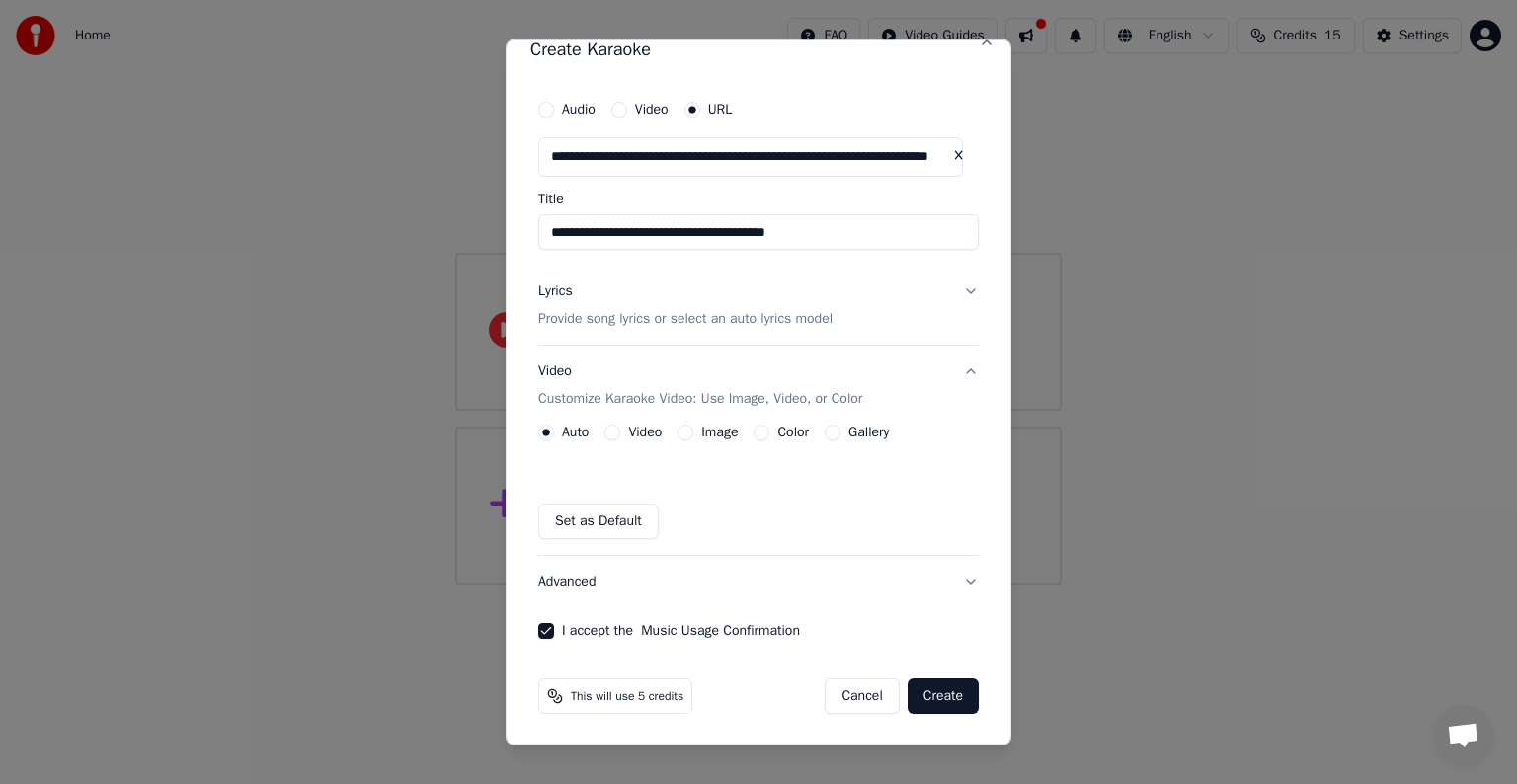 click on "Create" at bounding box center (943, 696) 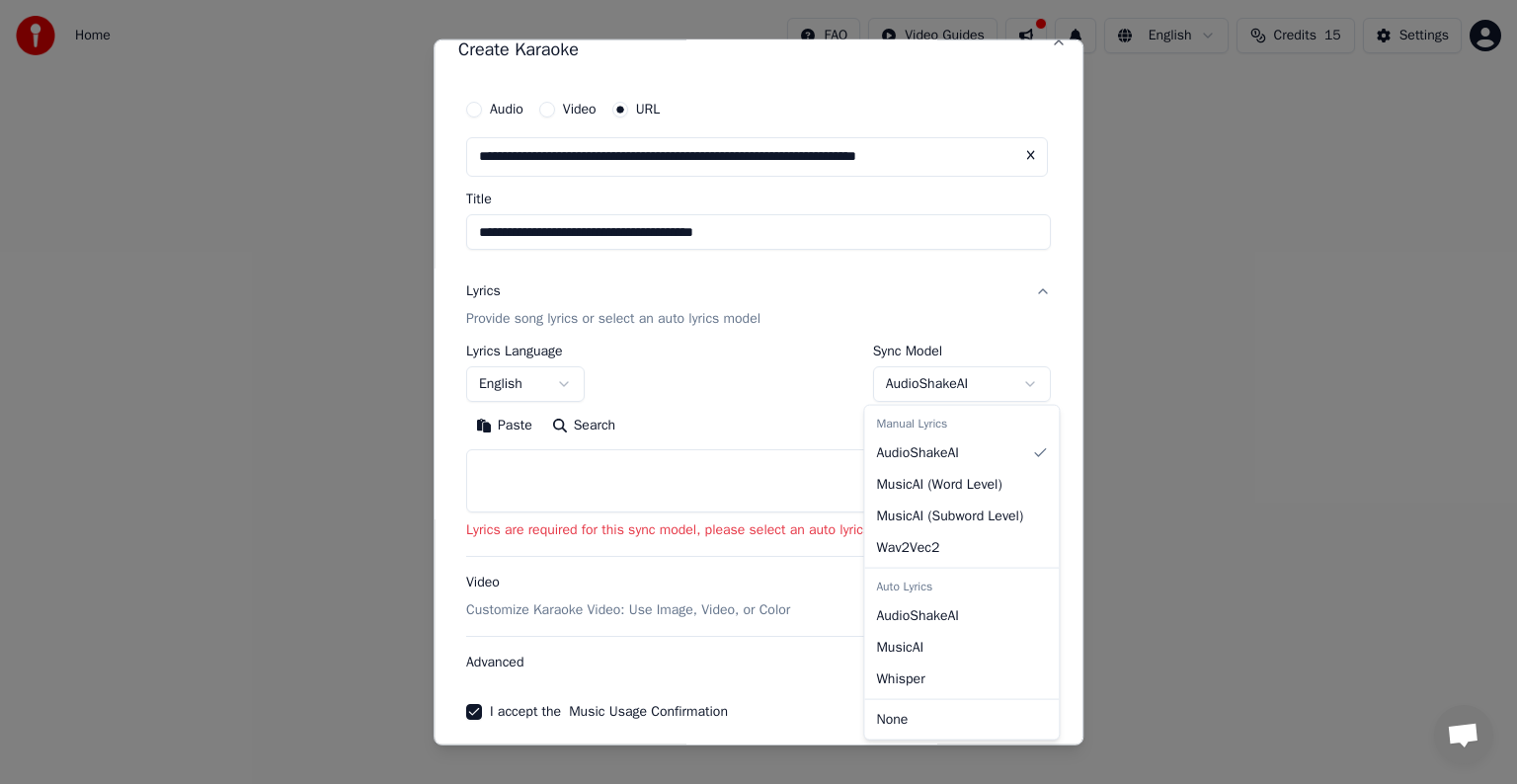 click on "**********" at bounding box center (758, 292) 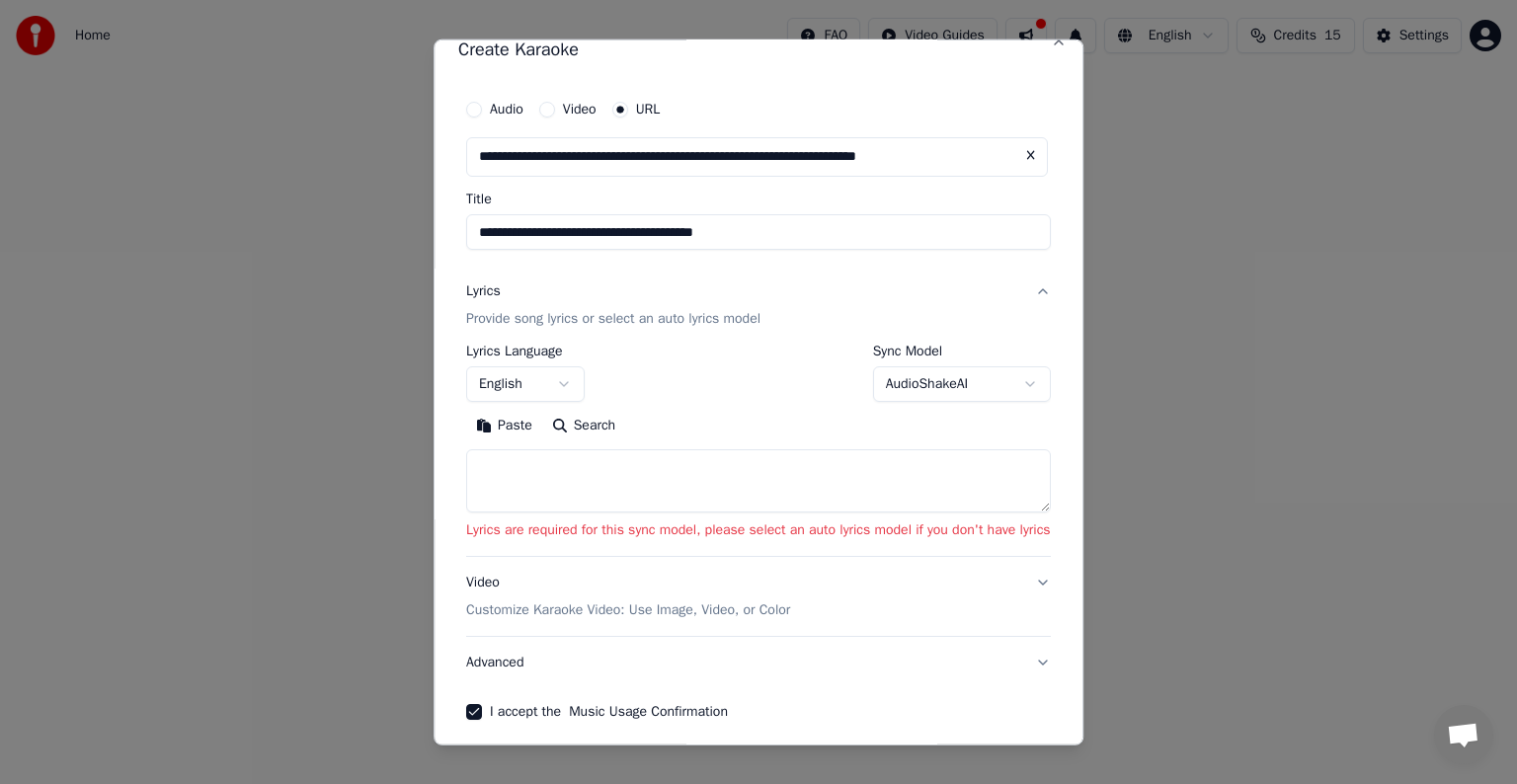 click on "**********" at bounding box center (758, 292) 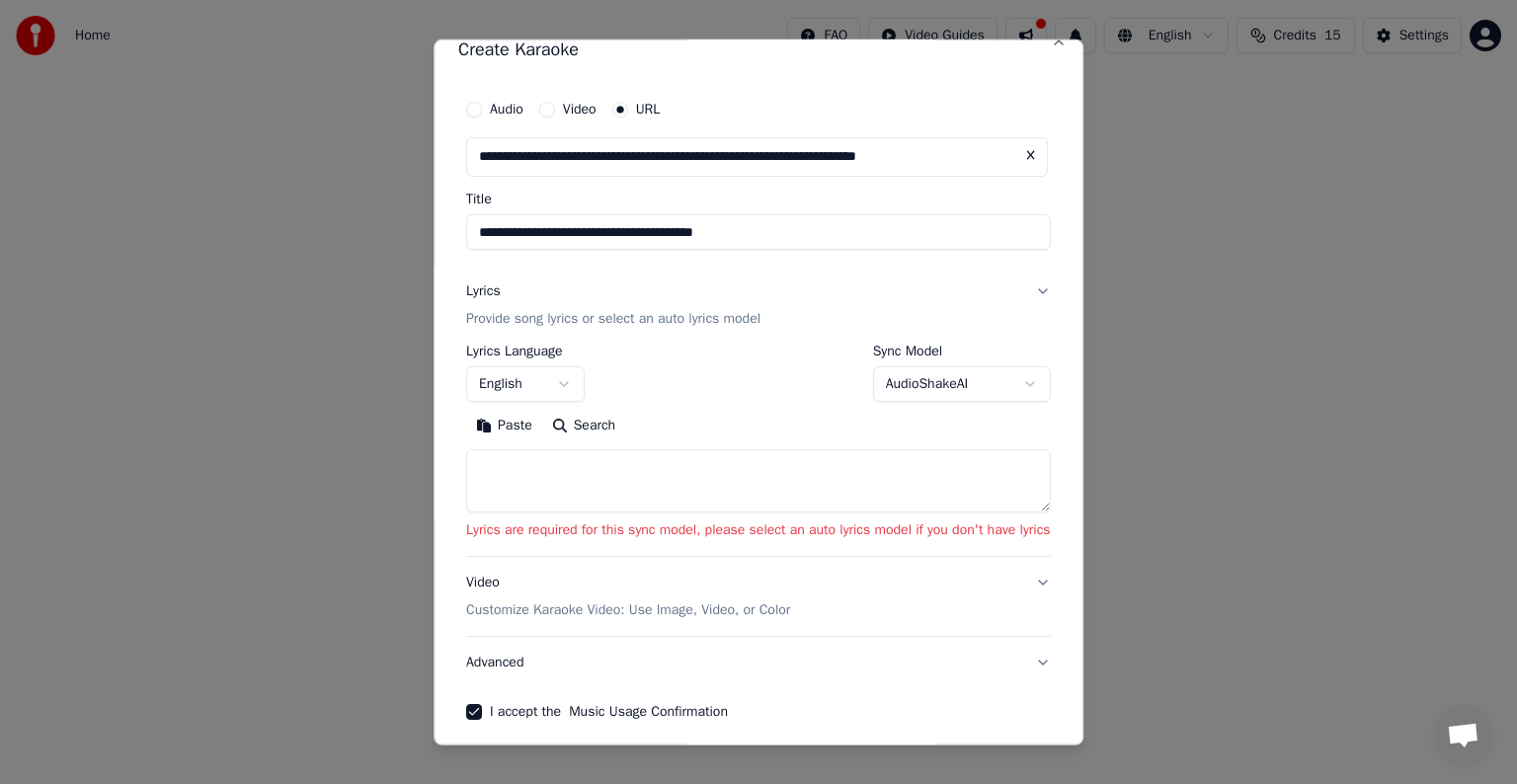 scroll, scrollTop: 0, scrollLeft: 0, axis: both 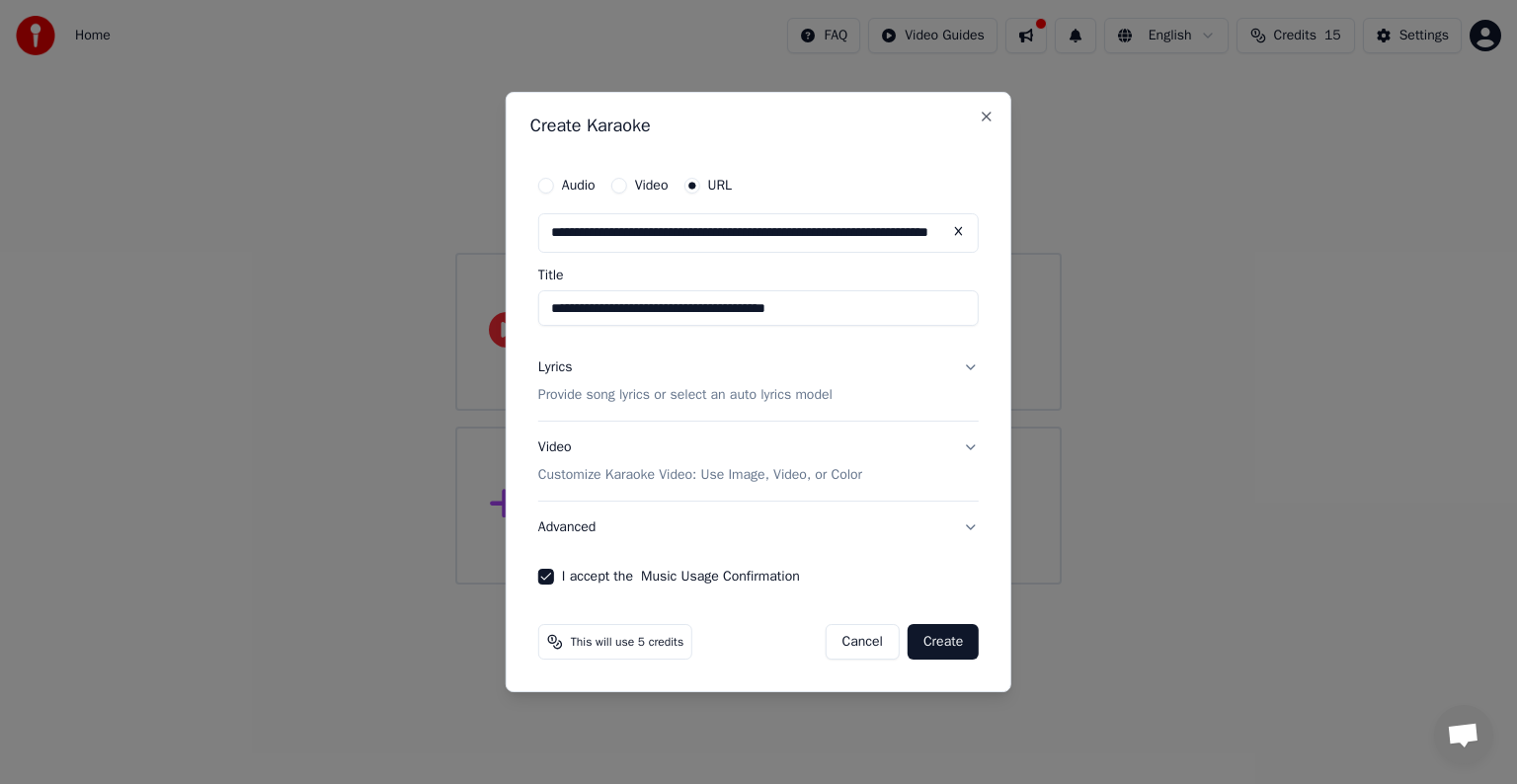 click on "Create" at bounding box center [943, 642] 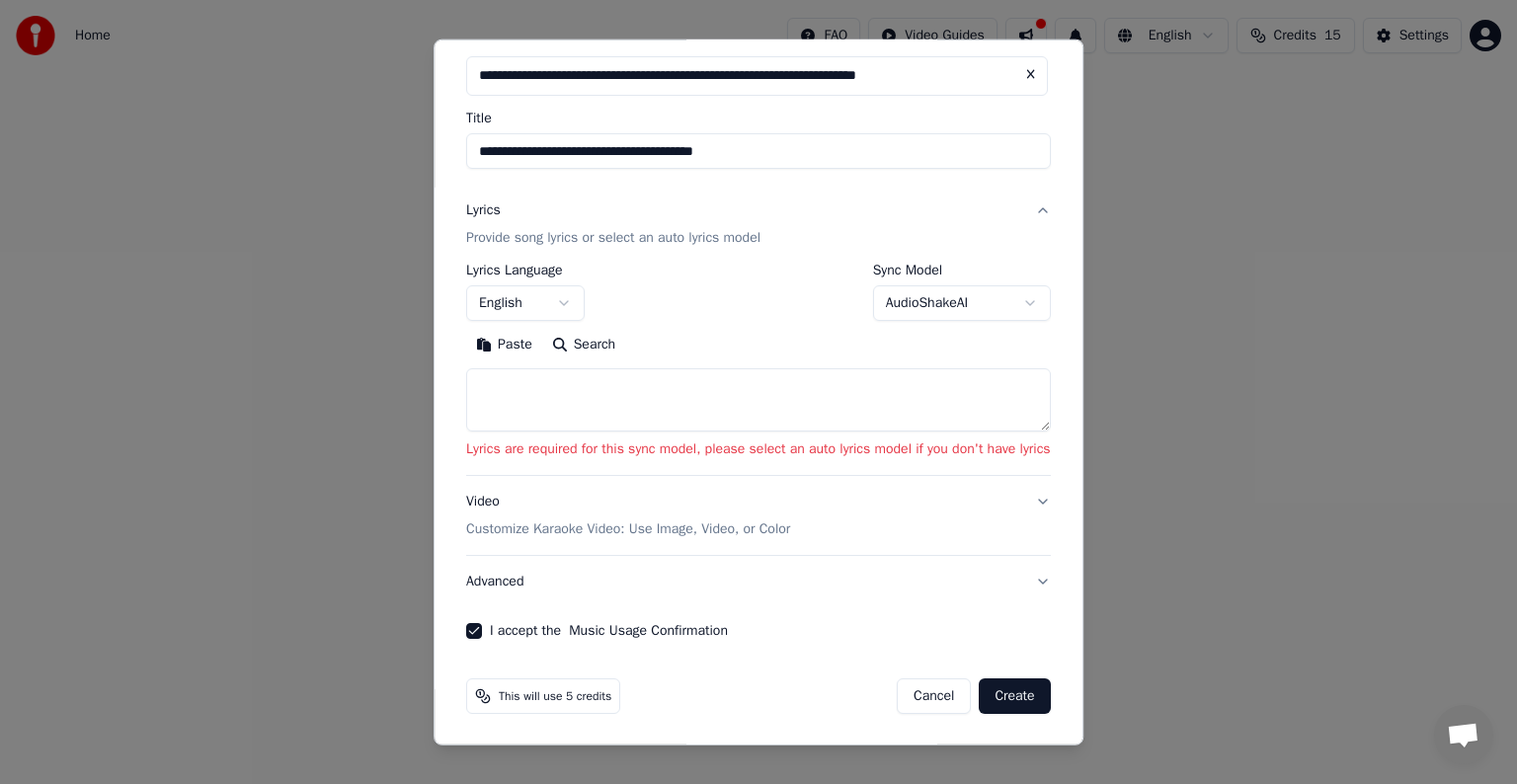 scroll, scrollTop: 104, scrollLeft: 0, axis: vertical 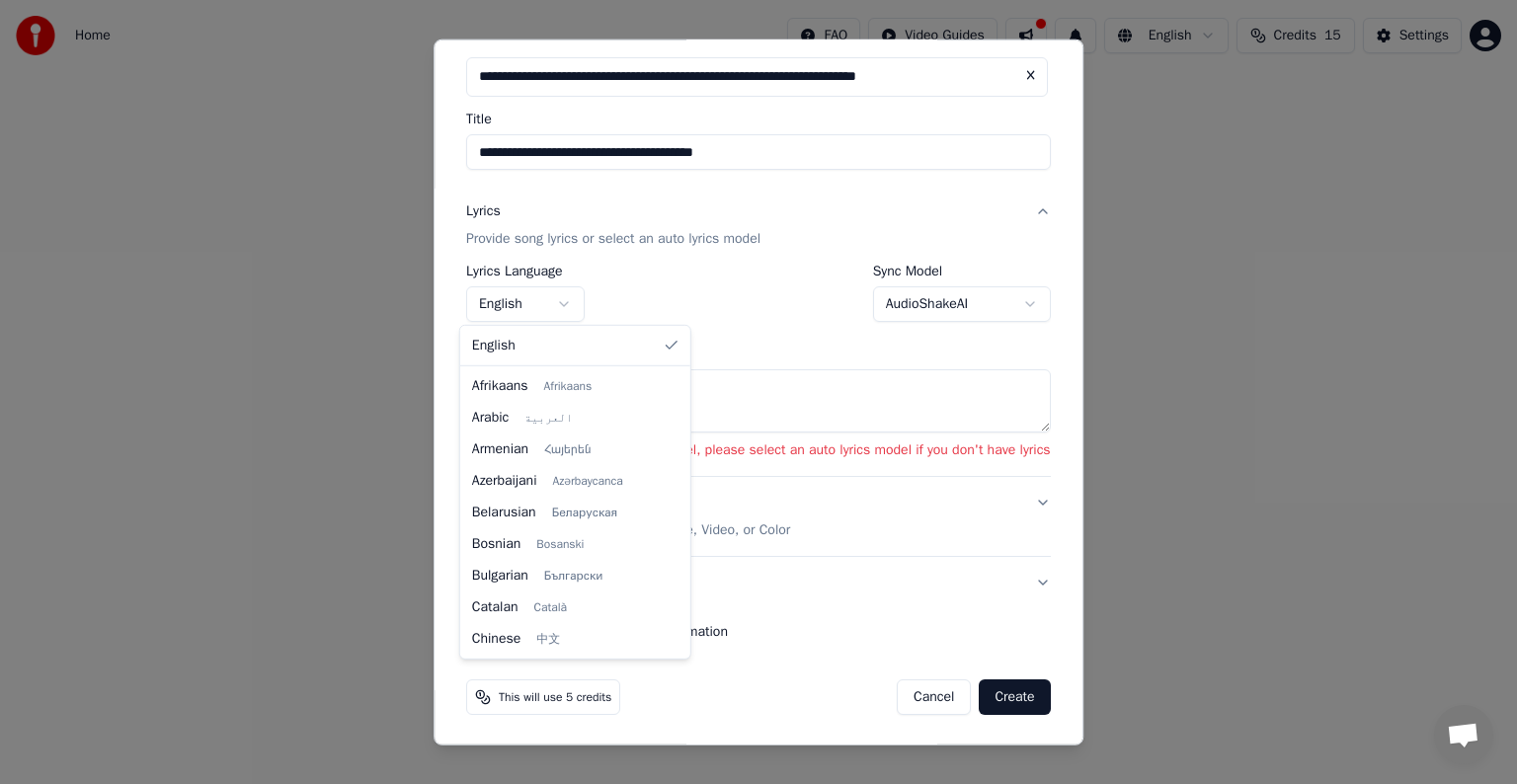 click on "**********" at bounding box center (758, 292) 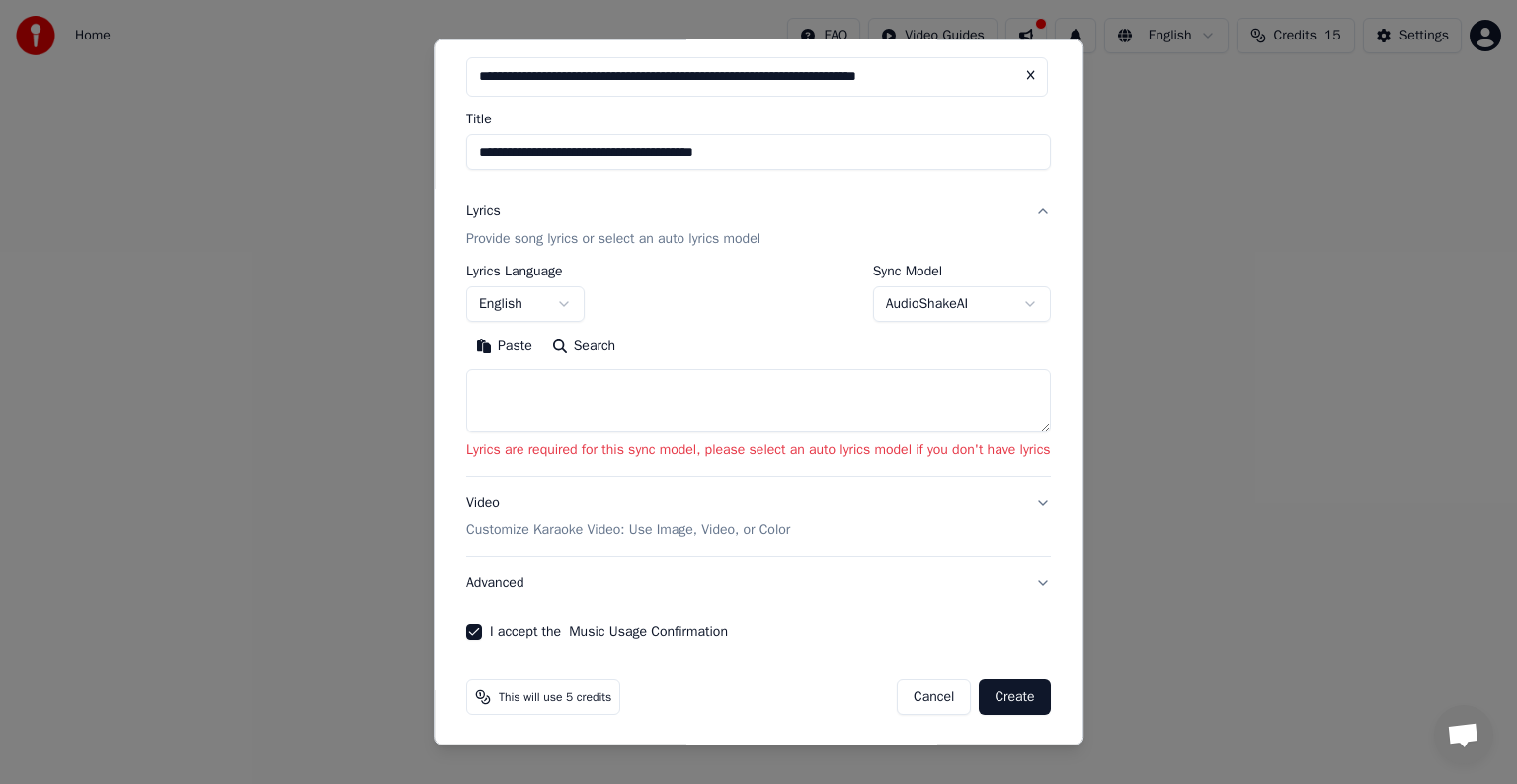 click on "**********" at bounding box center [758, 292] 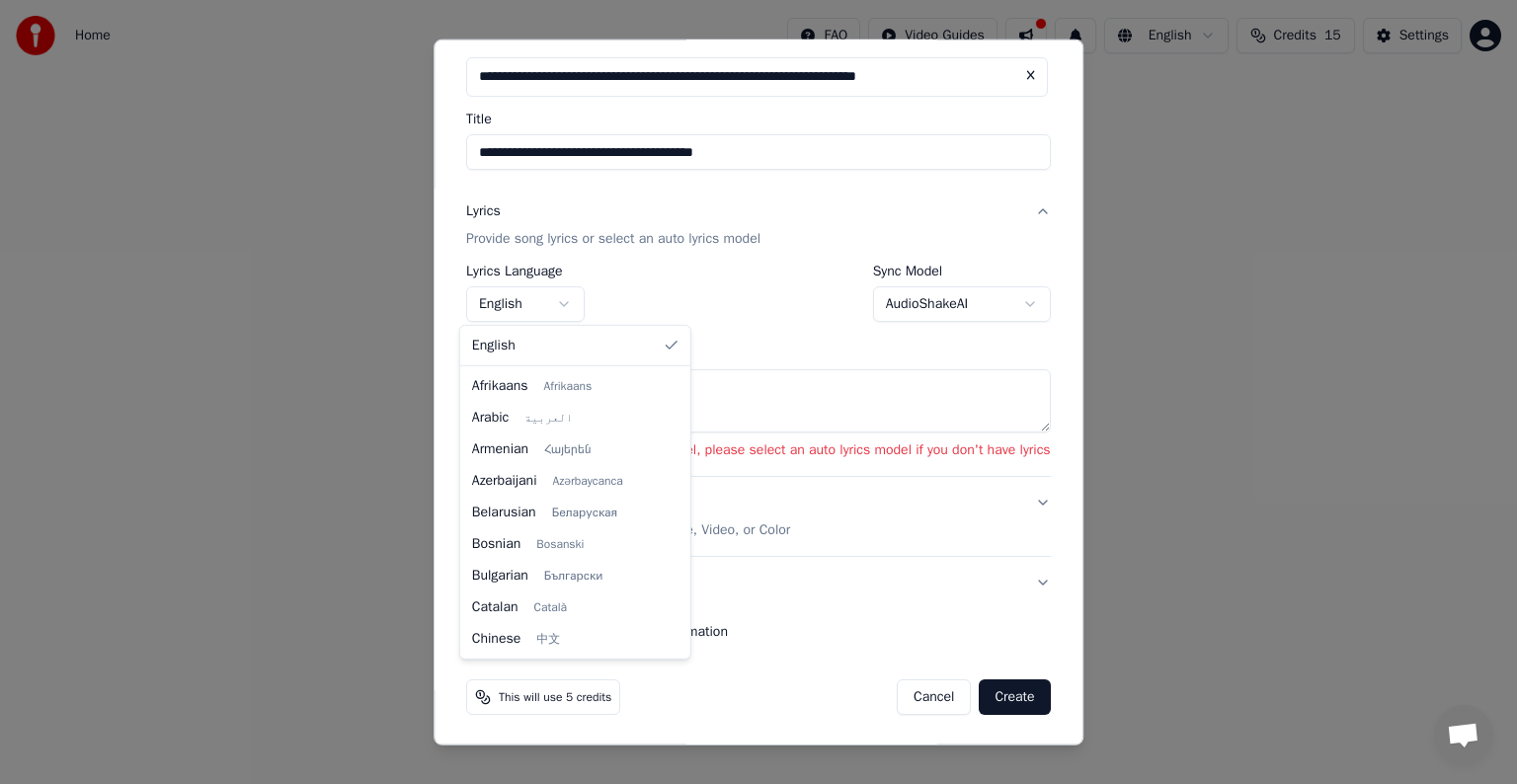 click on "**********" at bounding box center (758, 292) 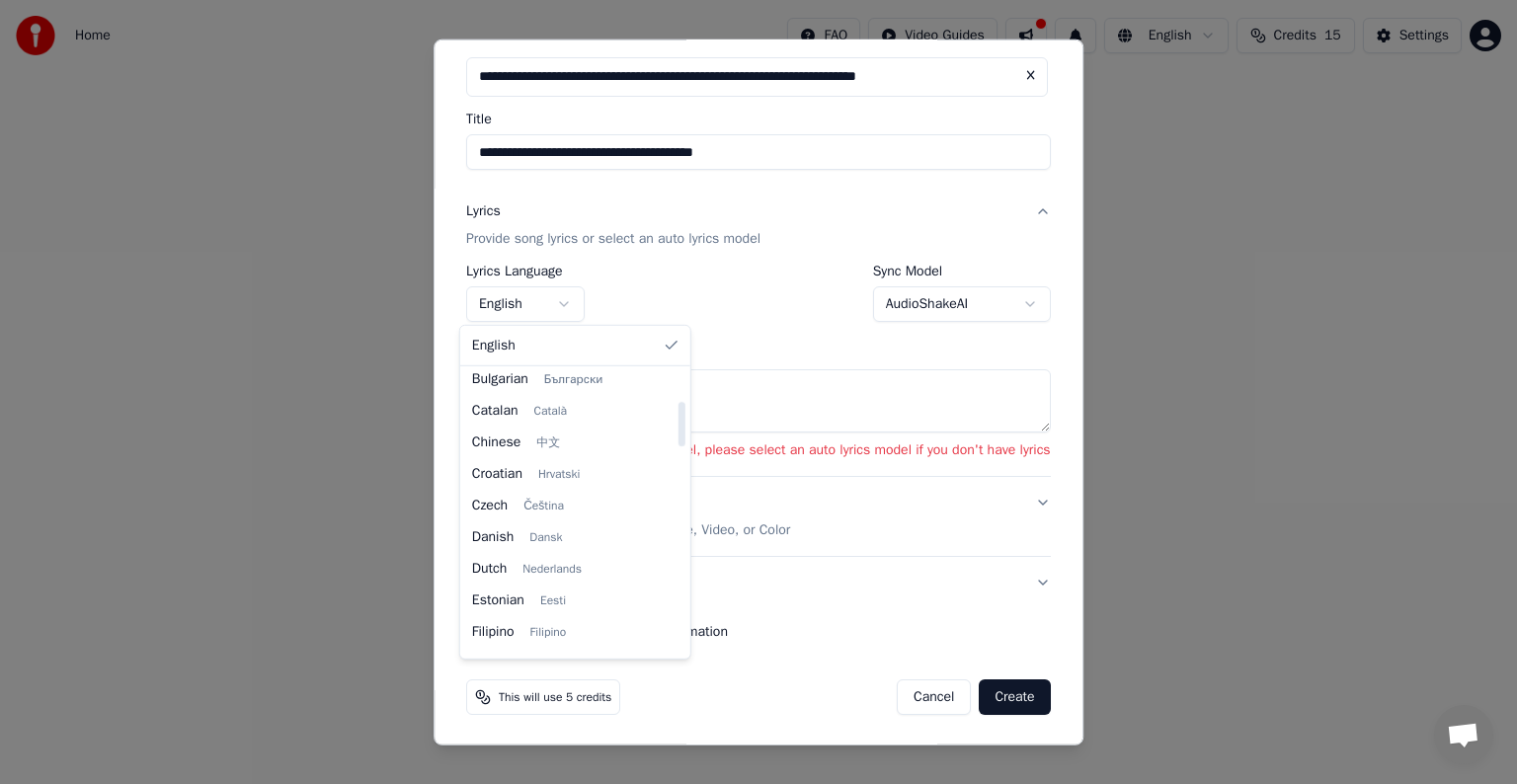 scroll, scrollTop: 196, scrollLeft: 0, axis: vertical 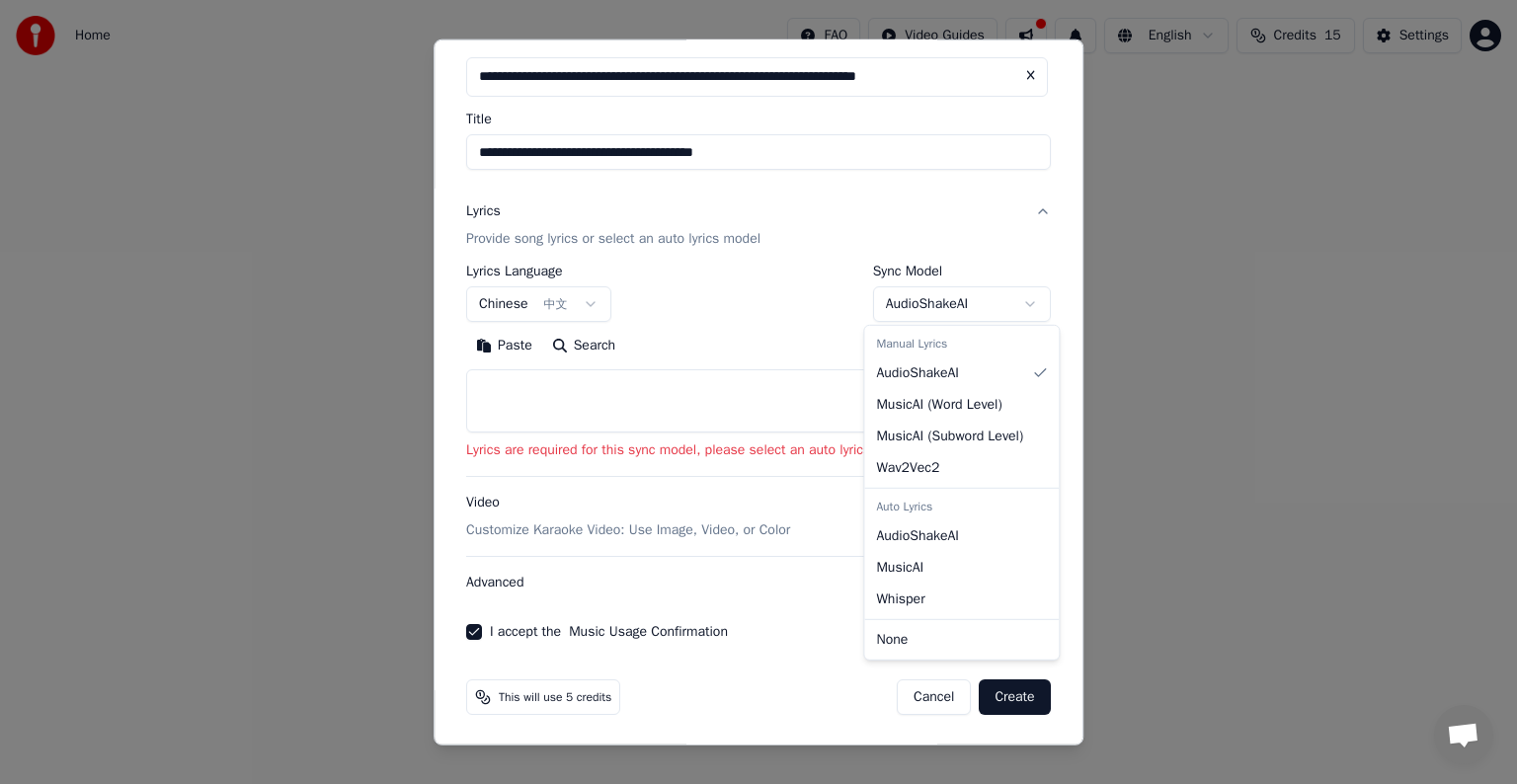 click on "**********" at bounding box center [758, 292] 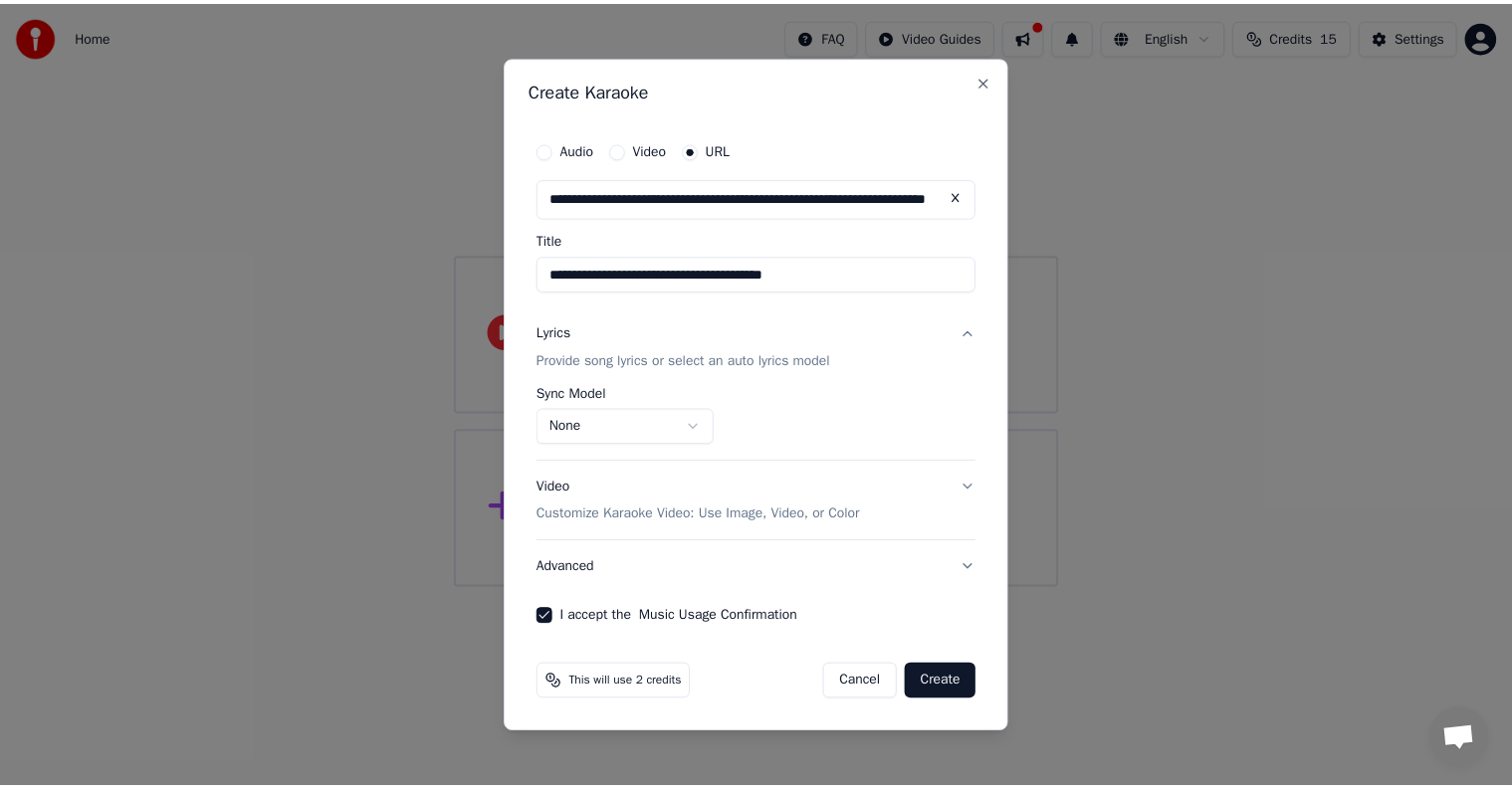 scroll, scrollTop: 0, scrollLeft: 0, axis: both 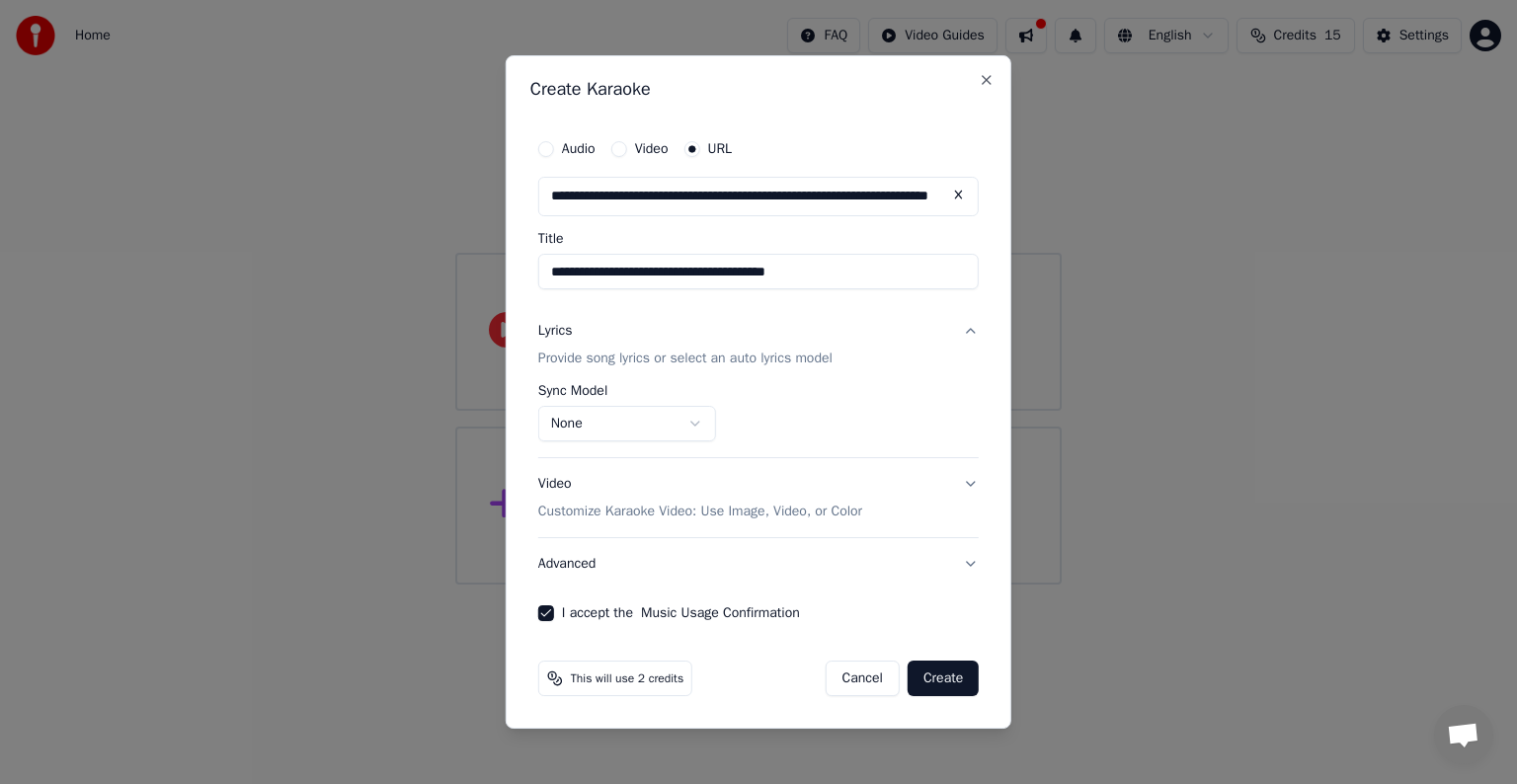 click on "Create" at bounding box center (943, 678) 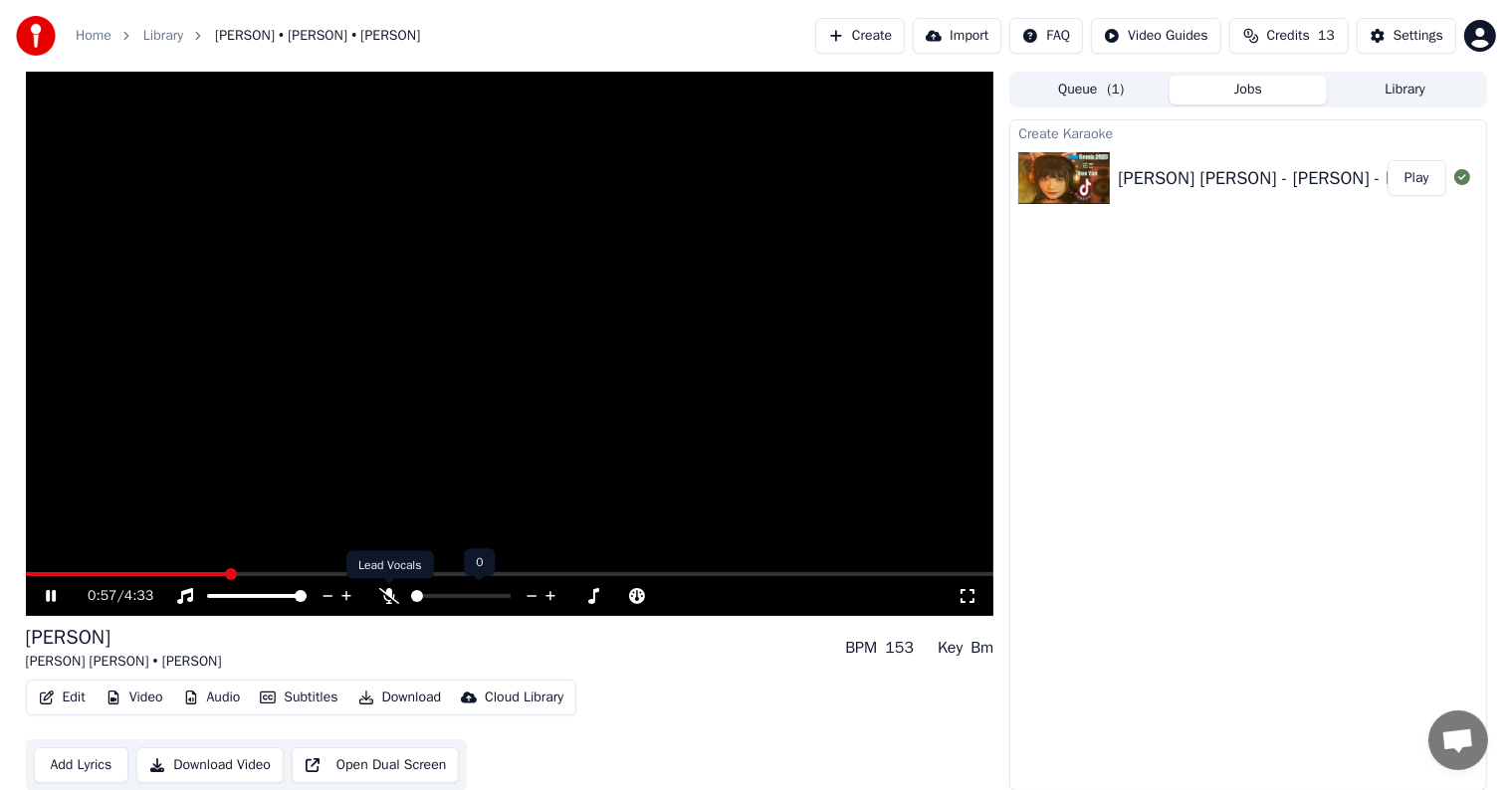 click 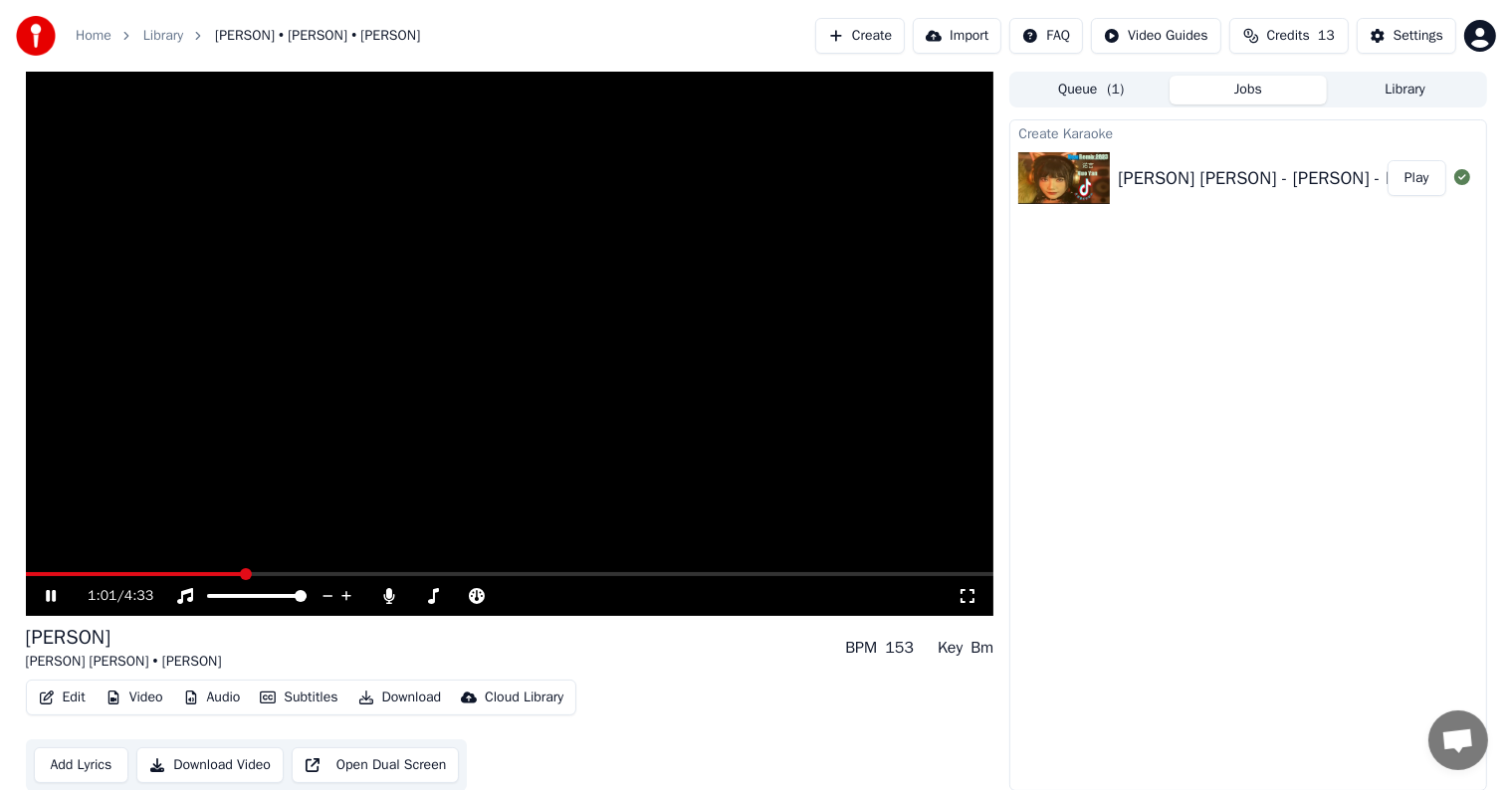 click at bounding box center (510, 343) 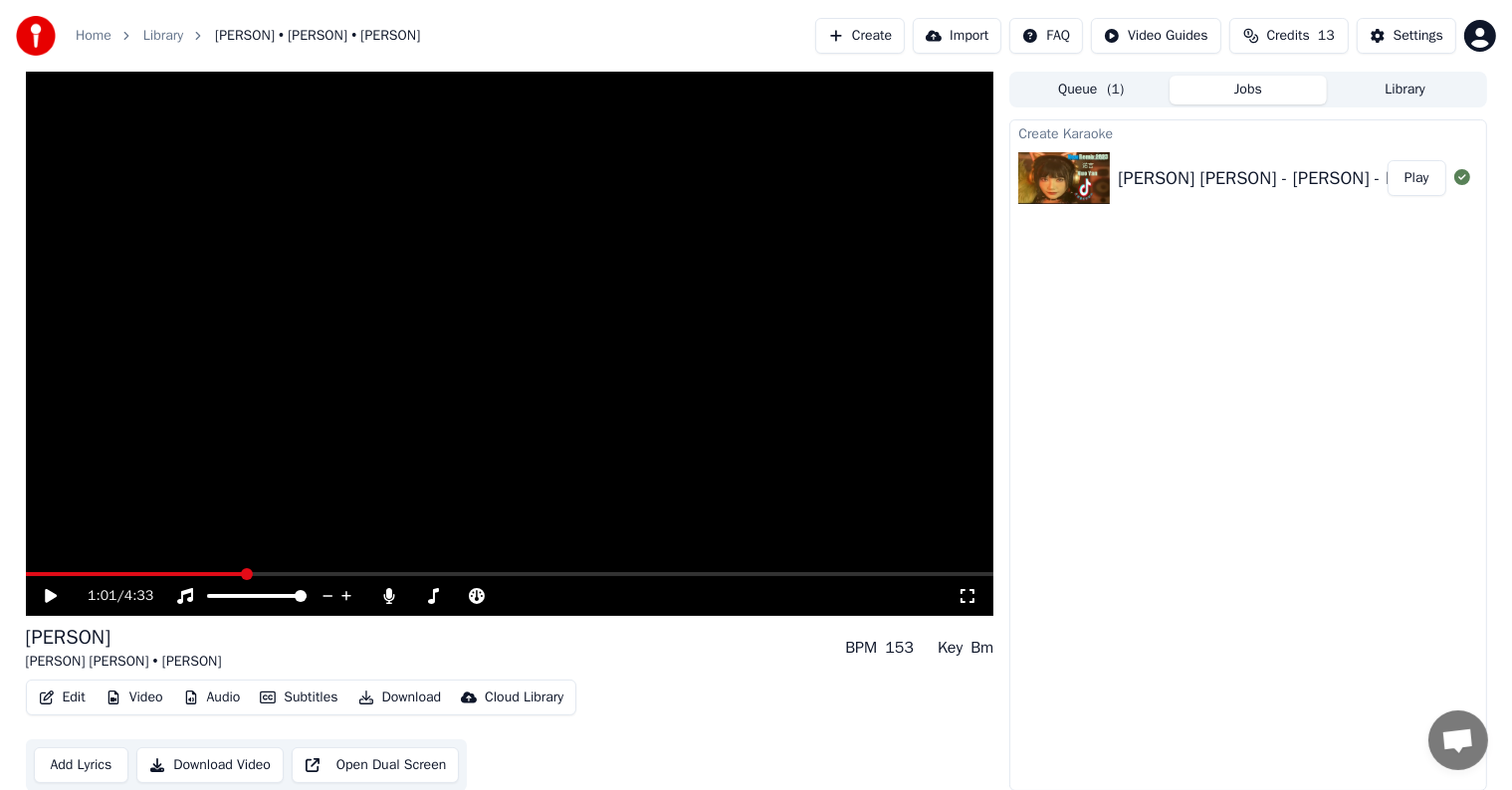 click at bounding box center [510, 343] 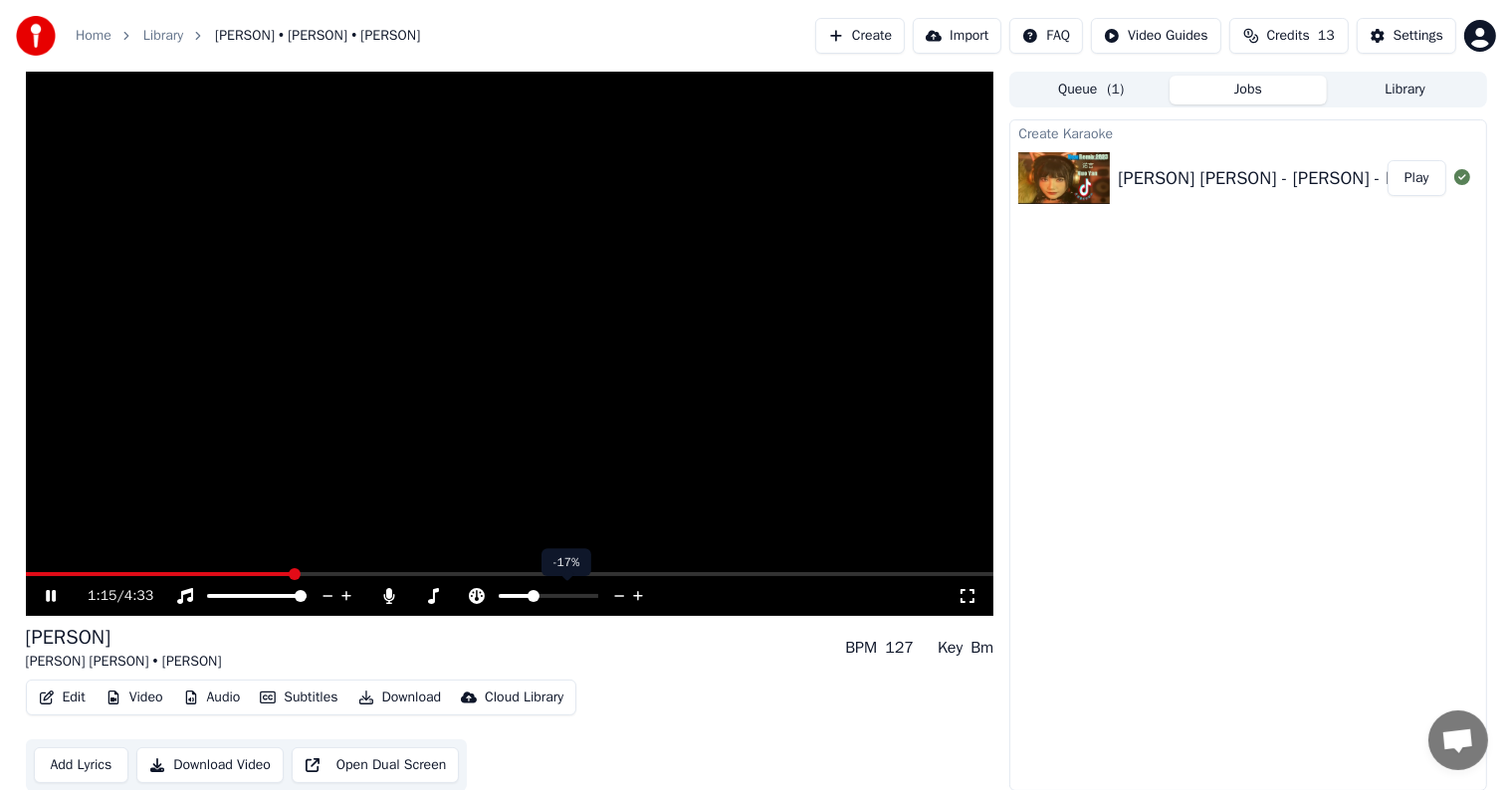 click at bounding box center (534, 596) 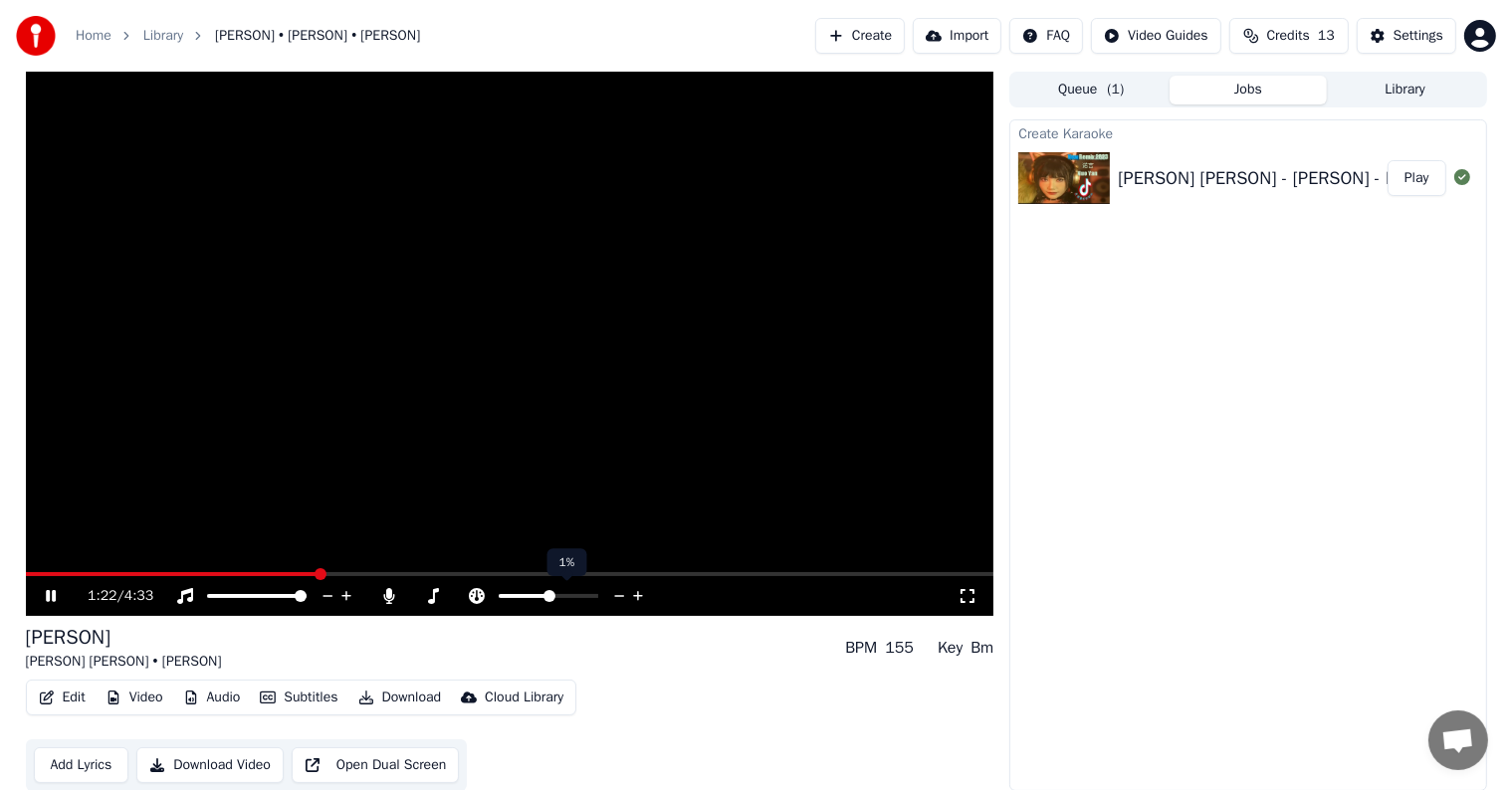 click at bounding box center (549, 596) 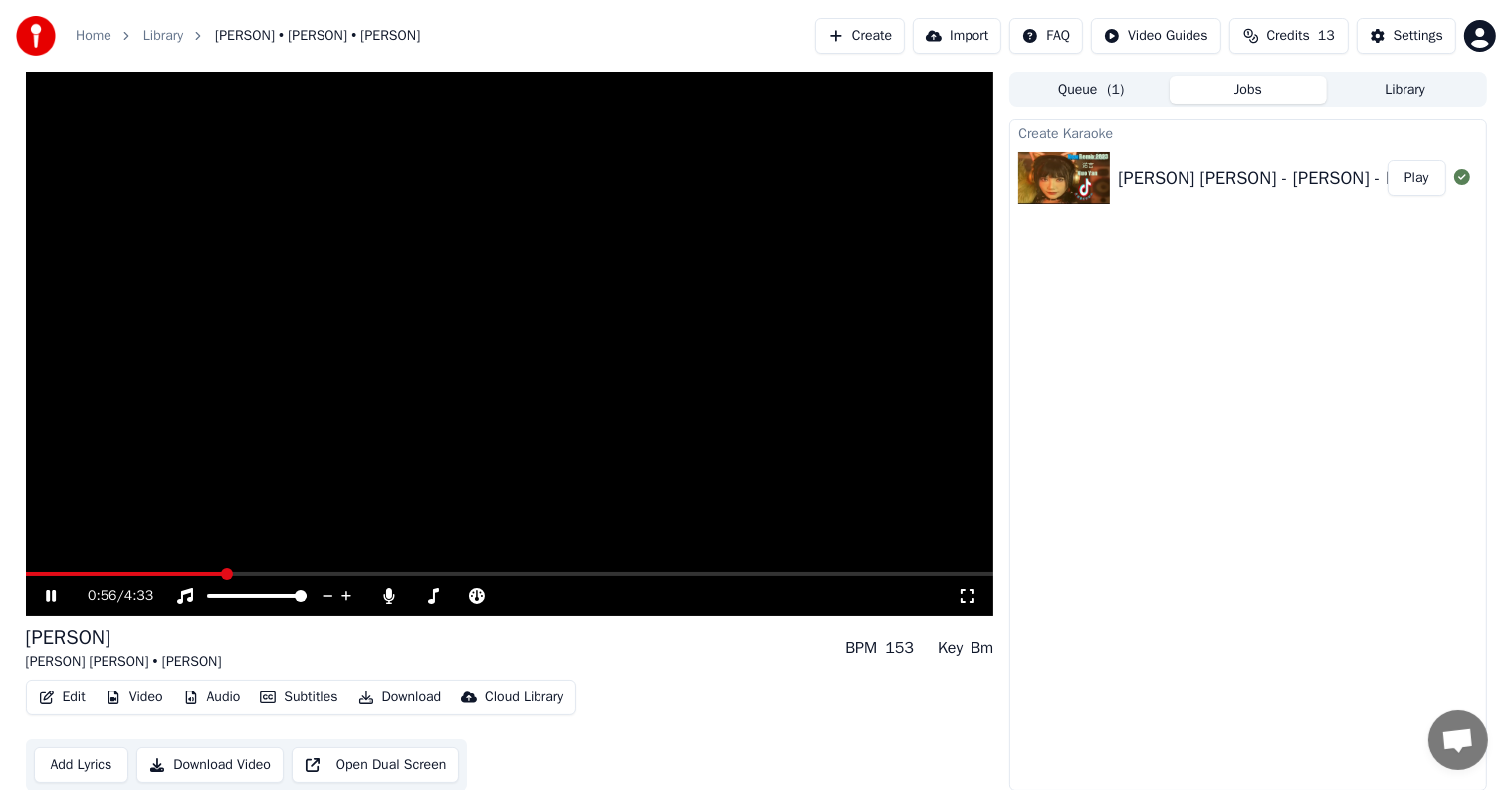 click at bounding box center [124, 574] 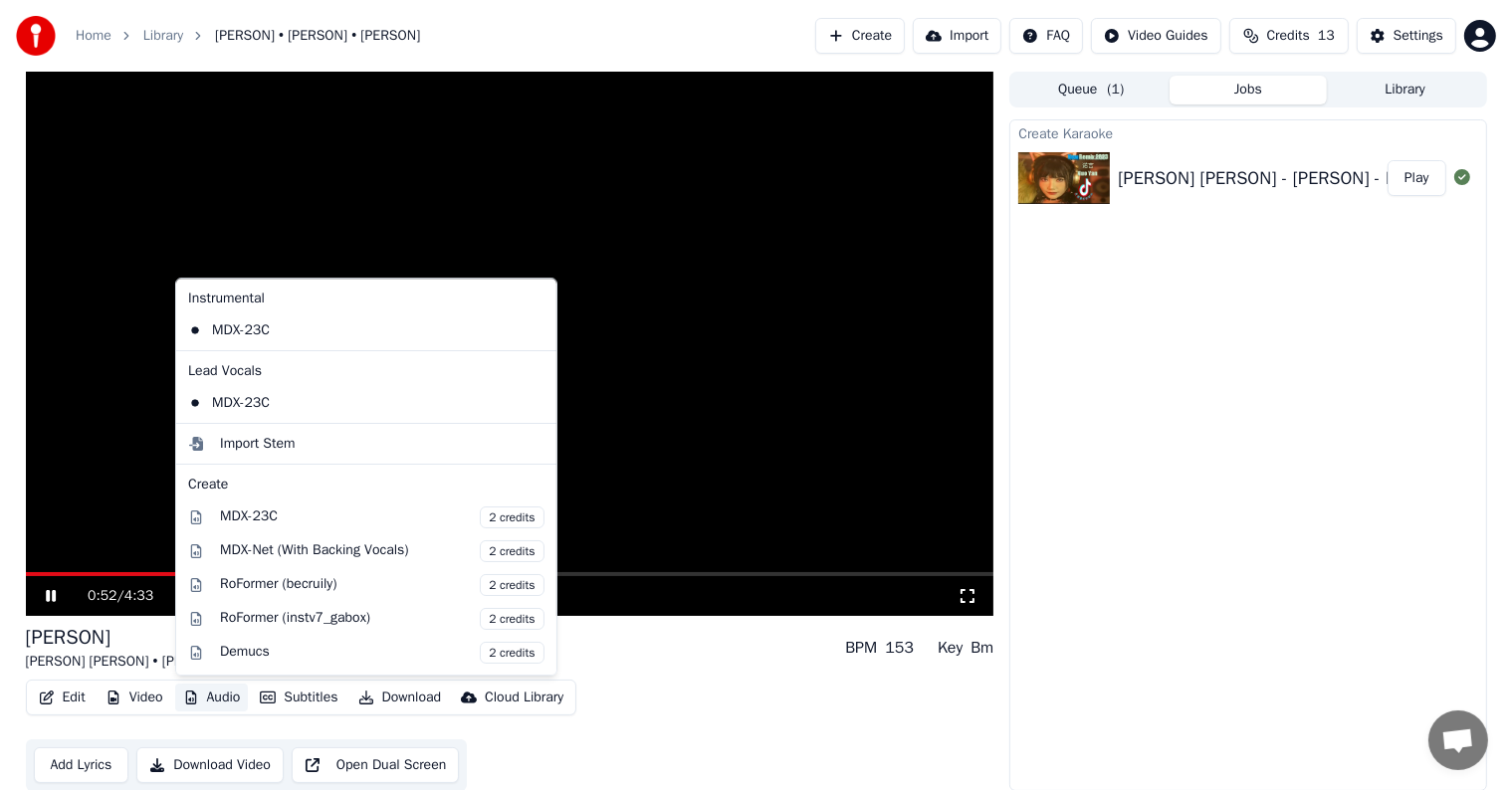 click on "Audio" at bounding box center [212, 697] 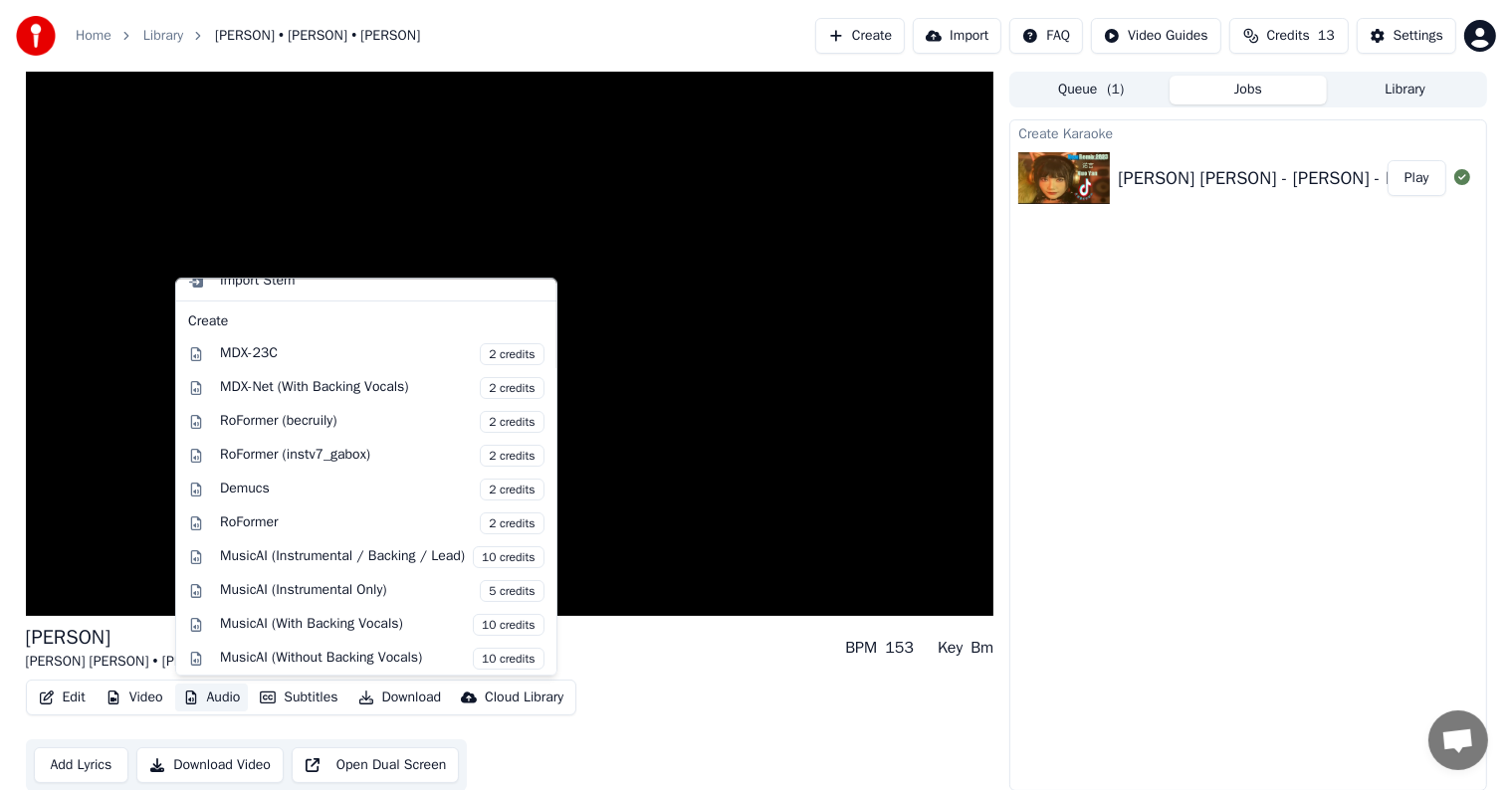 scroll, scrollTop: 163, scrollLeft: 0, axis: vertical 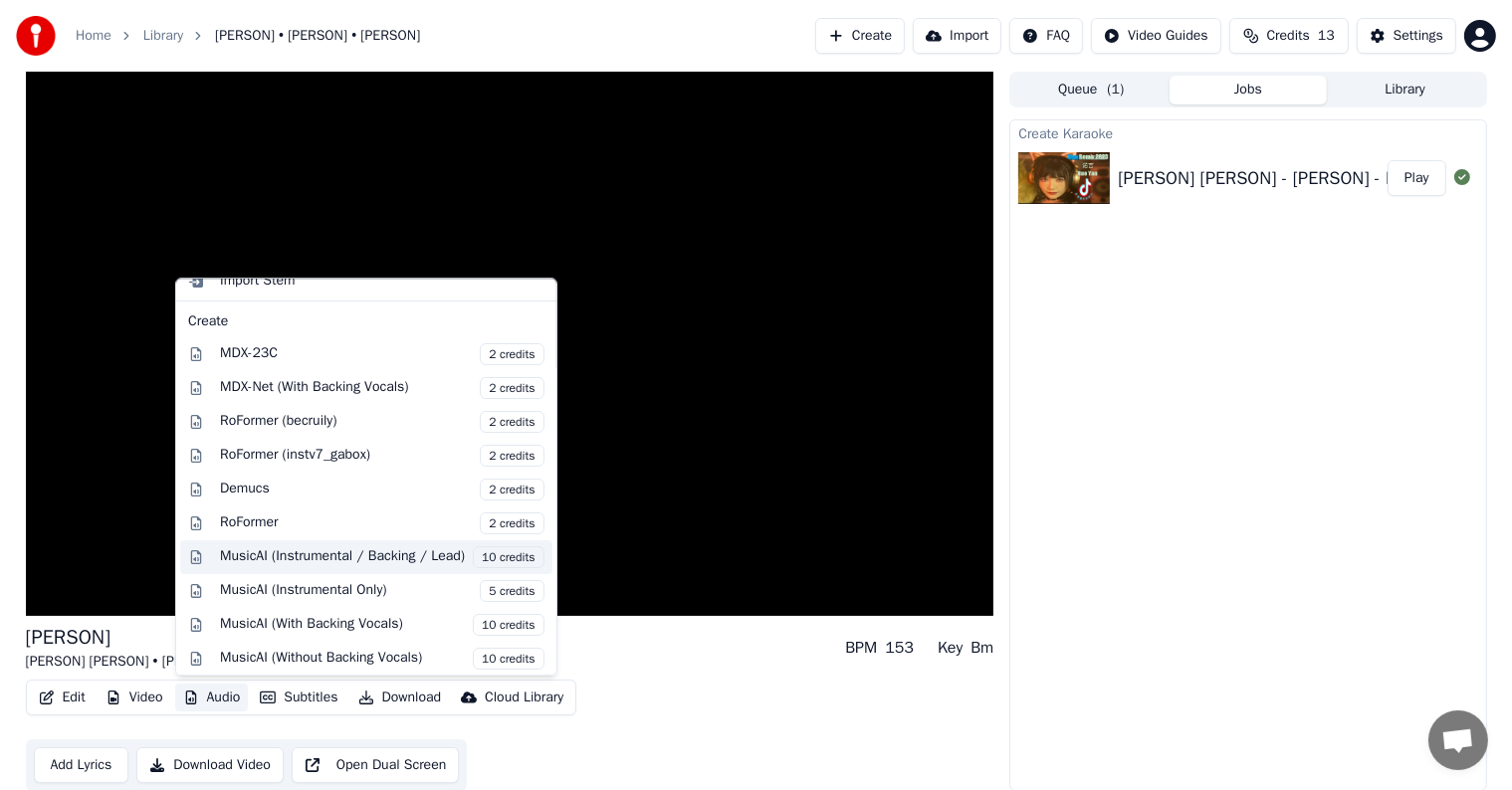 click on "MusicAI (Instrumental / Backing / Lead) 10 credits" at bounding box center (382, 557) 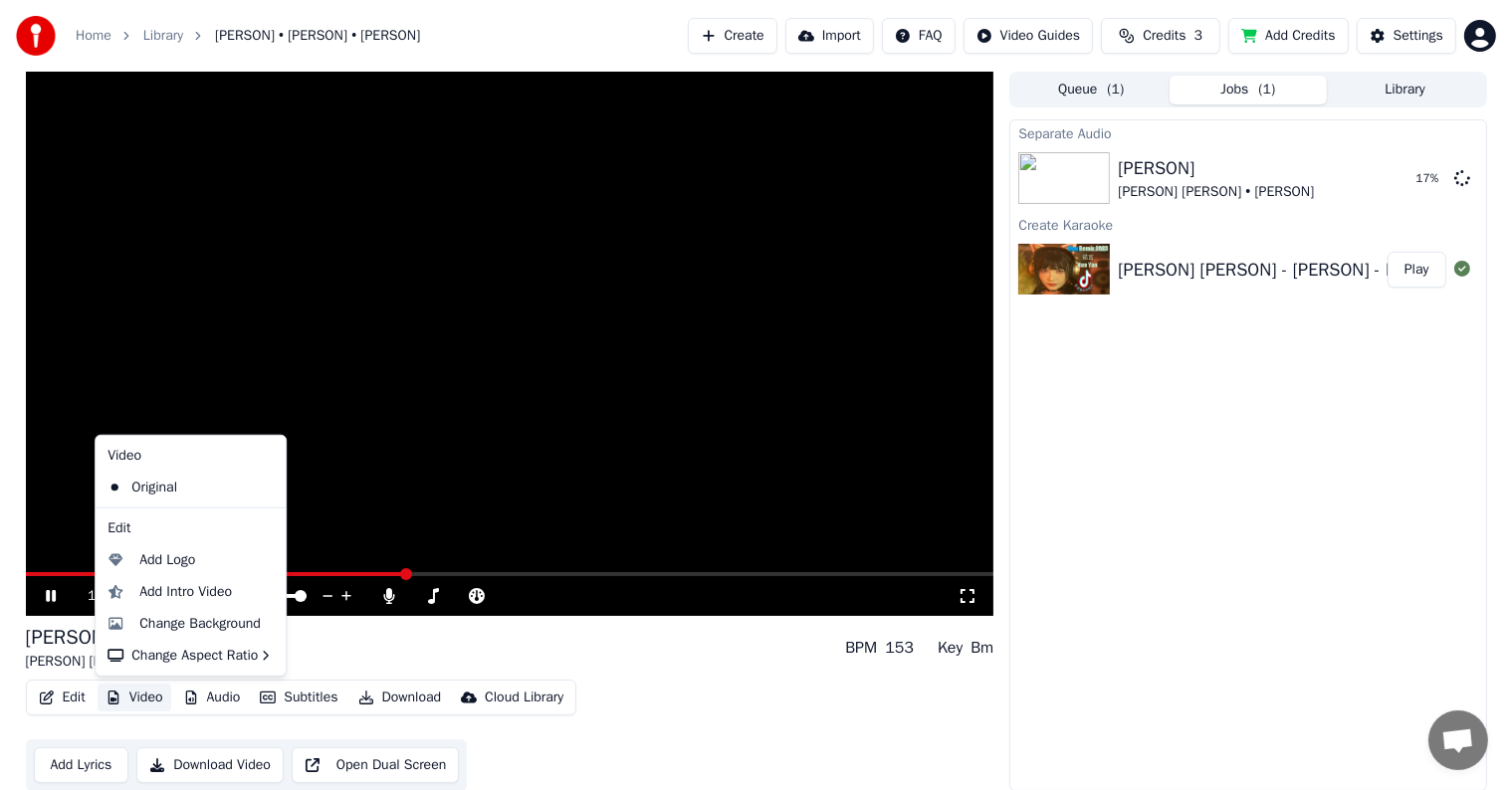 click on "Video" at bounding box center [134, 697] 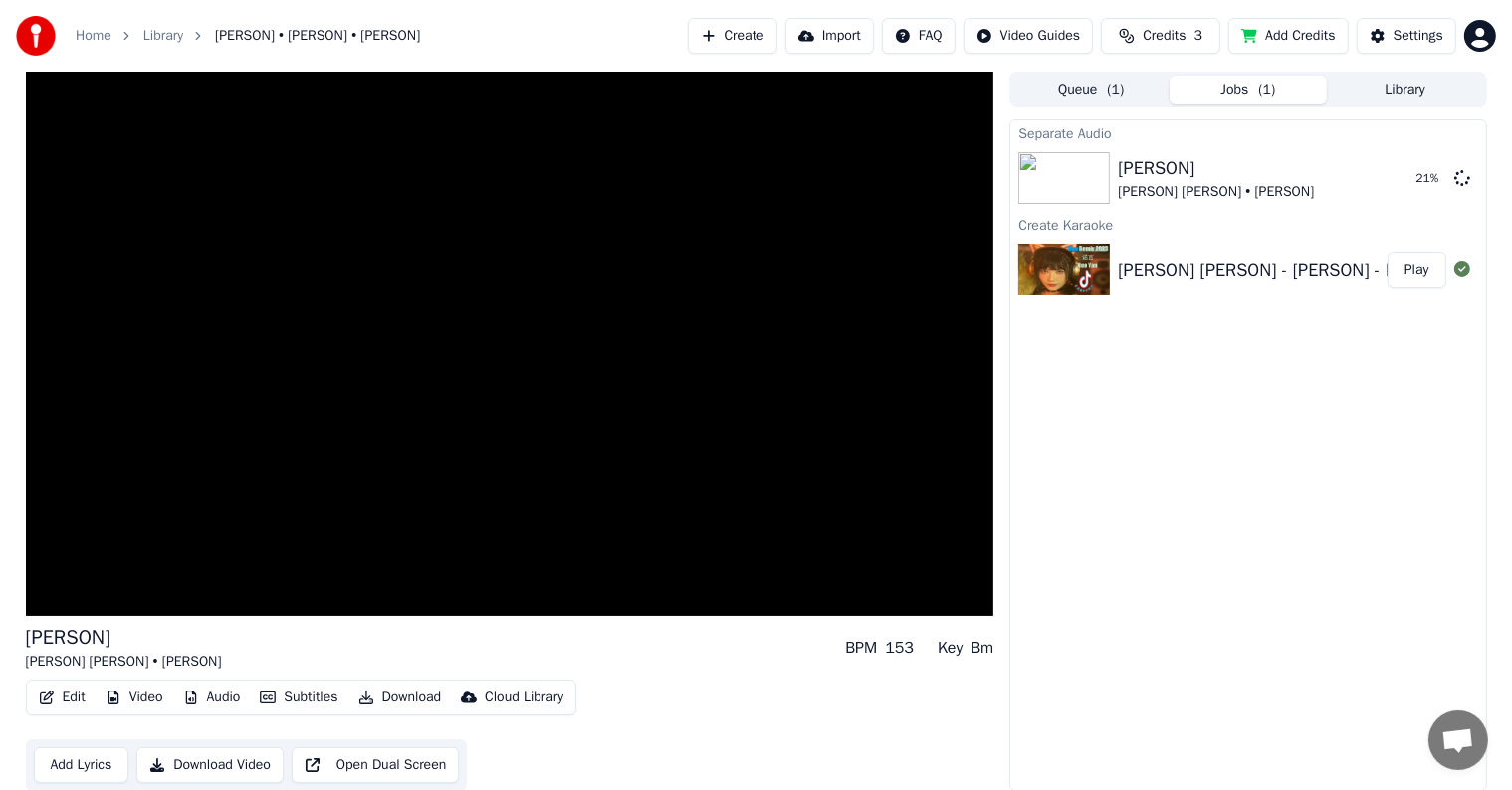 click on "[PERSON] [PERSON] • [PERSON] BPM 153 Key Bm" at bounding box center (510, 648) 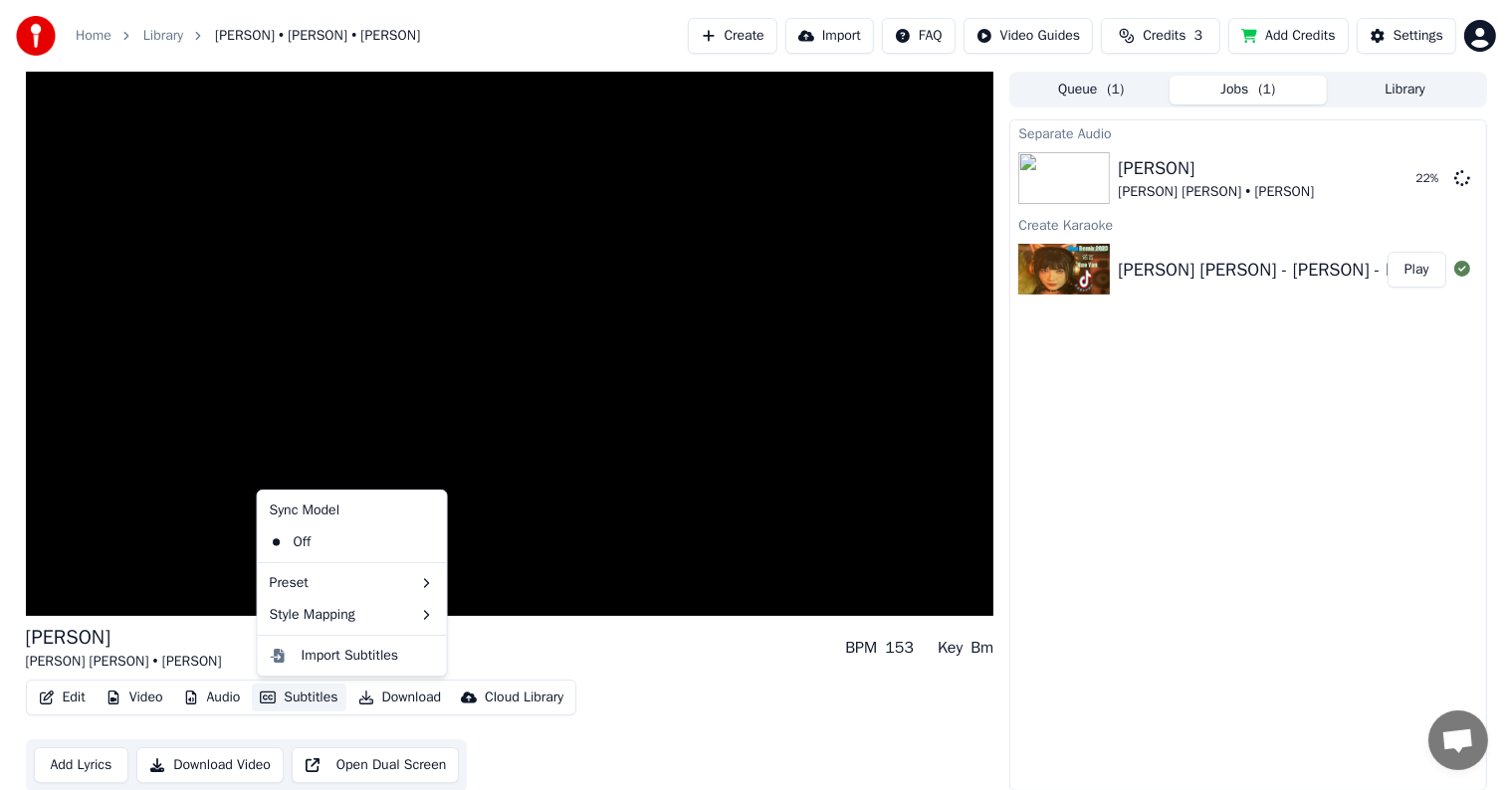 click on "Subtitles" at bounding box center (299, 697) 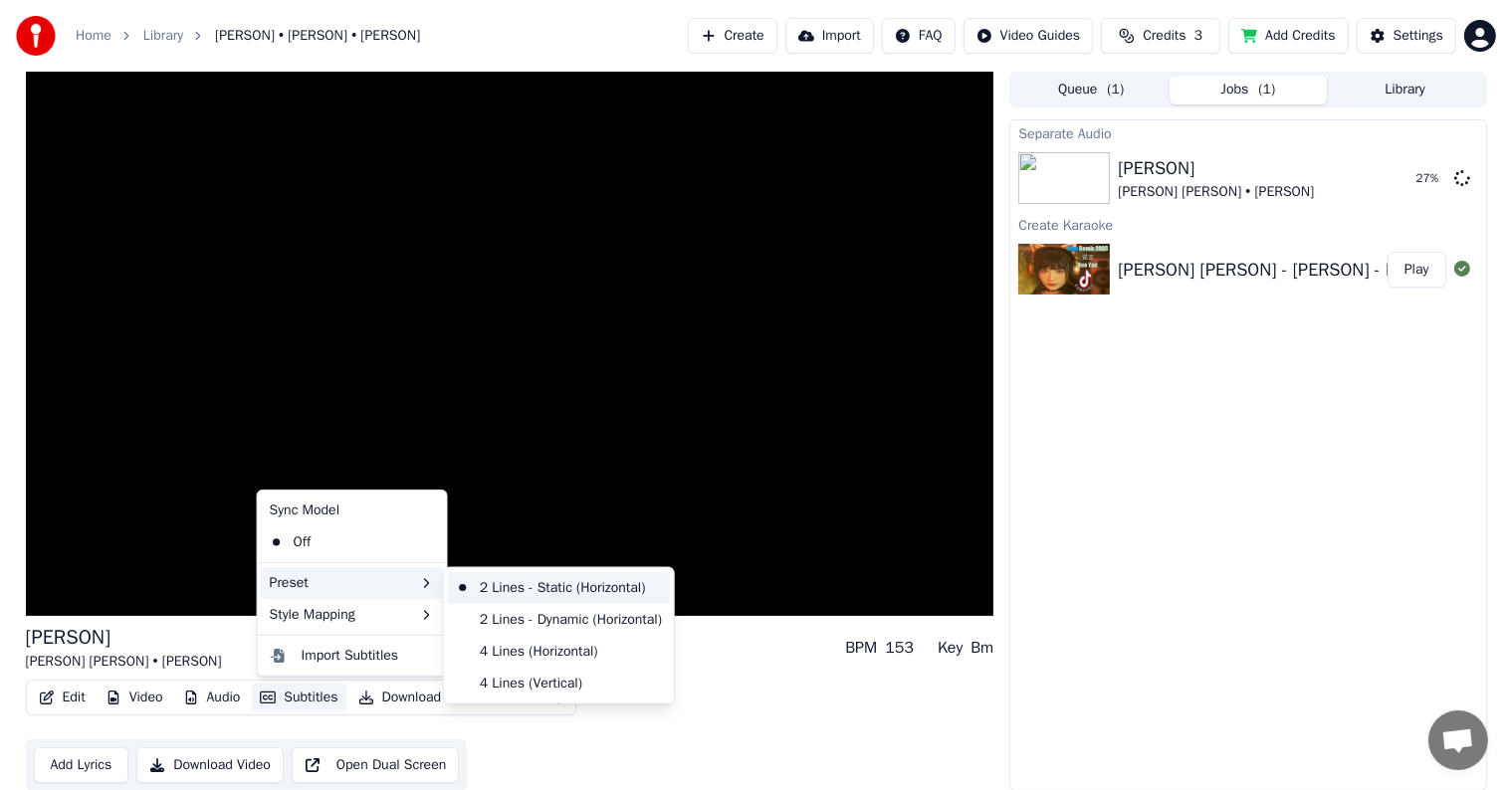 click on "2 Lines - Static (Horizontal)" at bounding box center [558, 588] 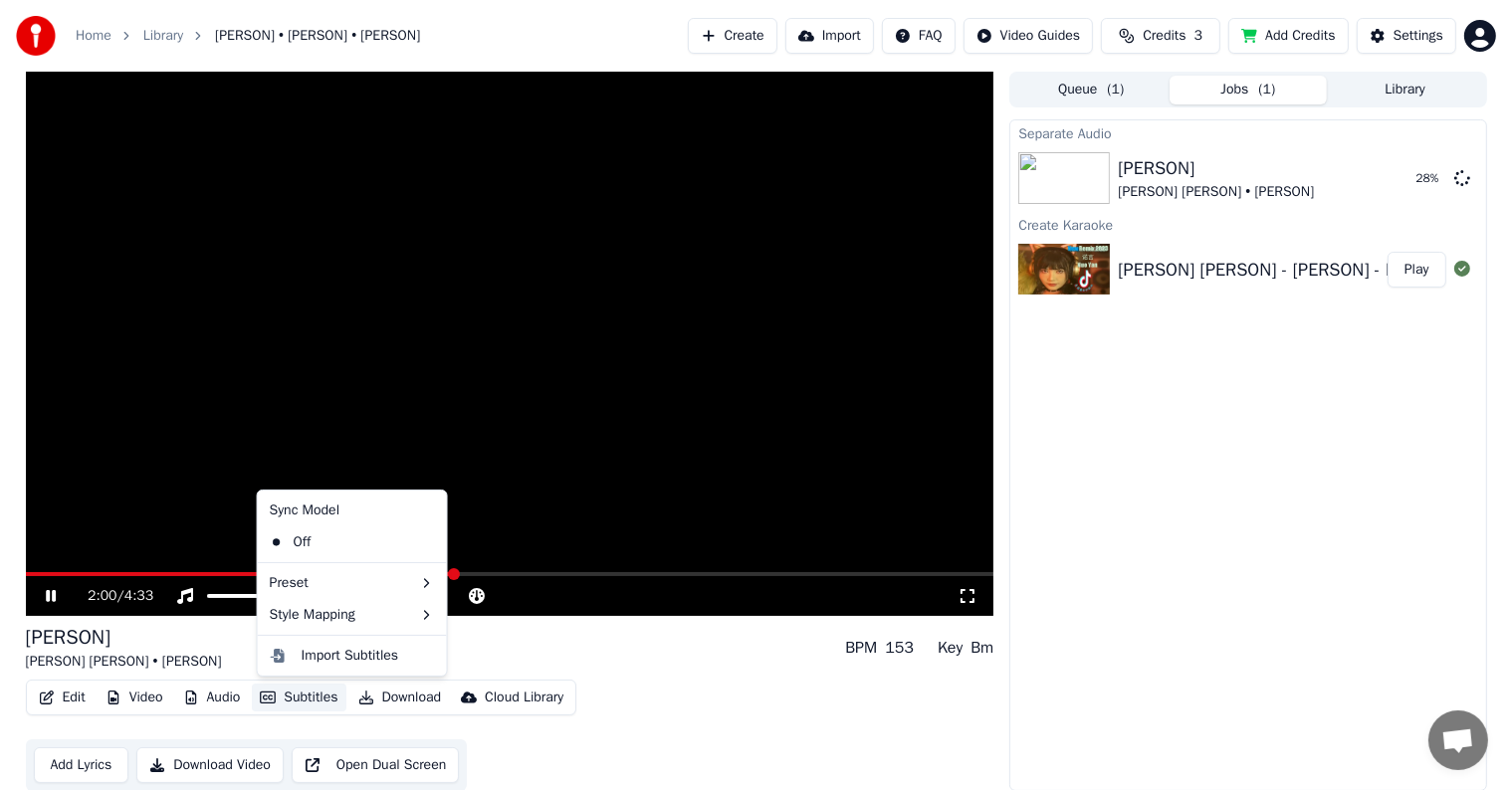 click on "Subtitles" at bounding box center [299, 697] 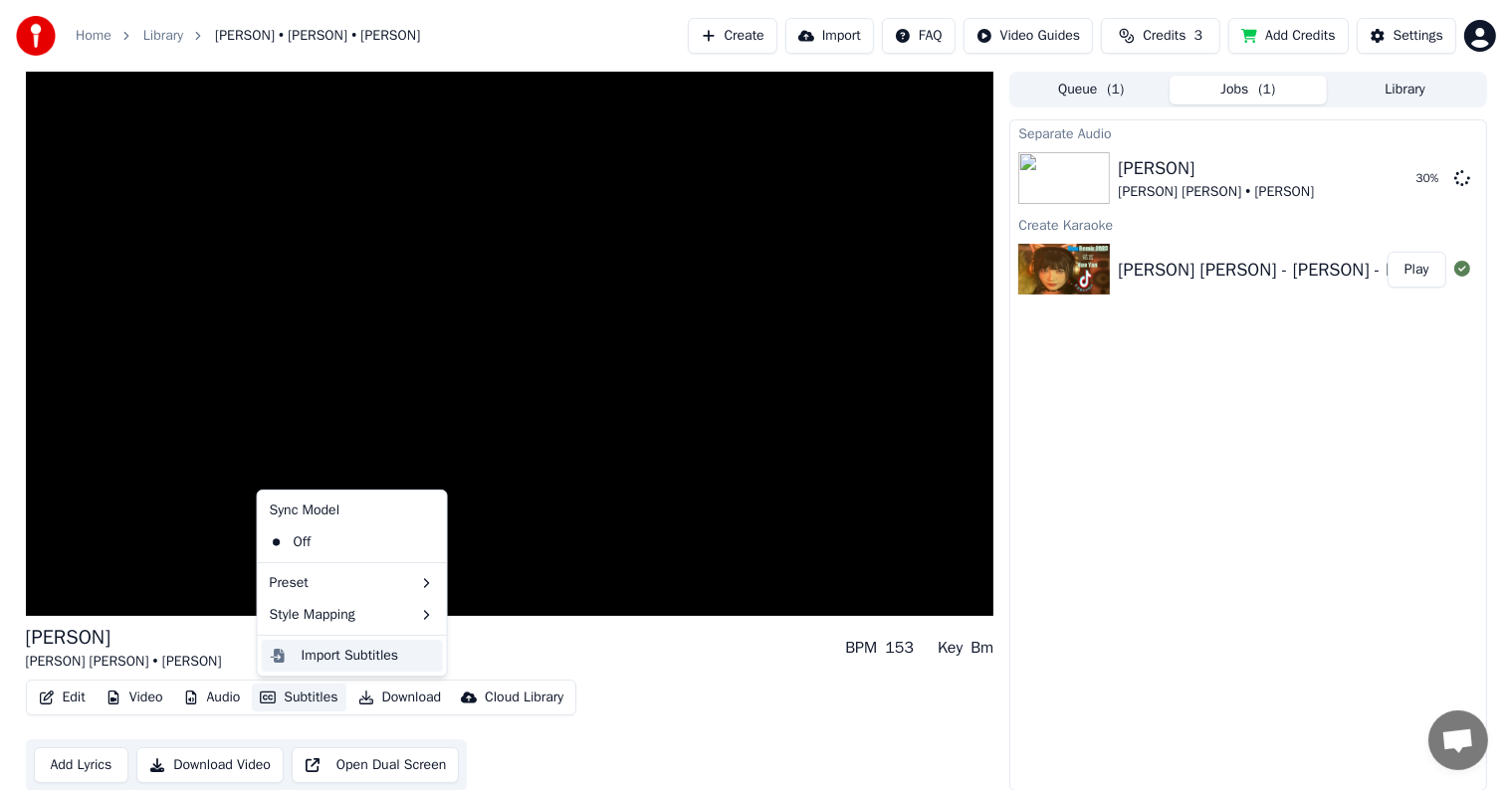 click on "Import Subtitles" at bounding box center [352, 656] 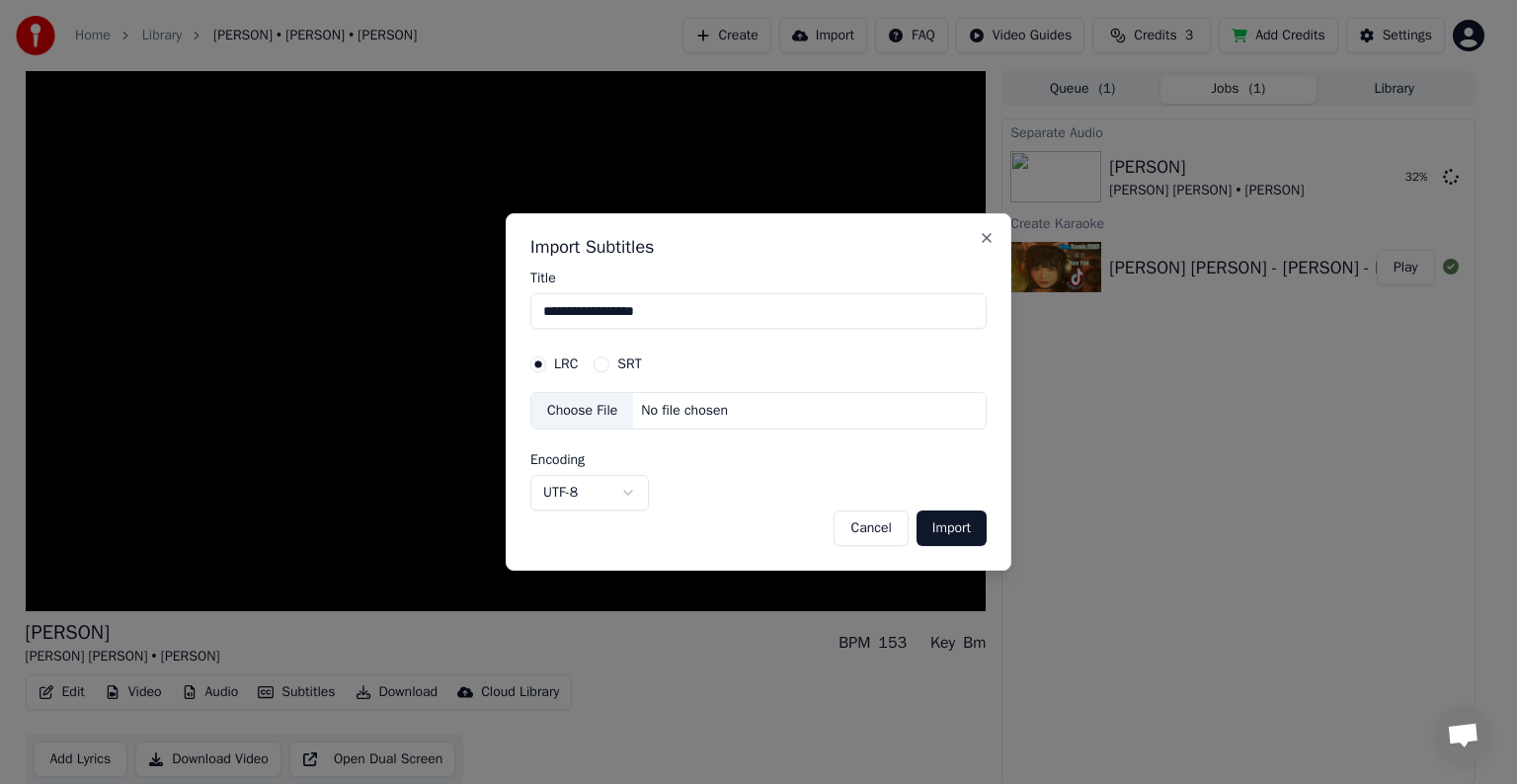 click on "Cancel" at bounding box center (870, 528) 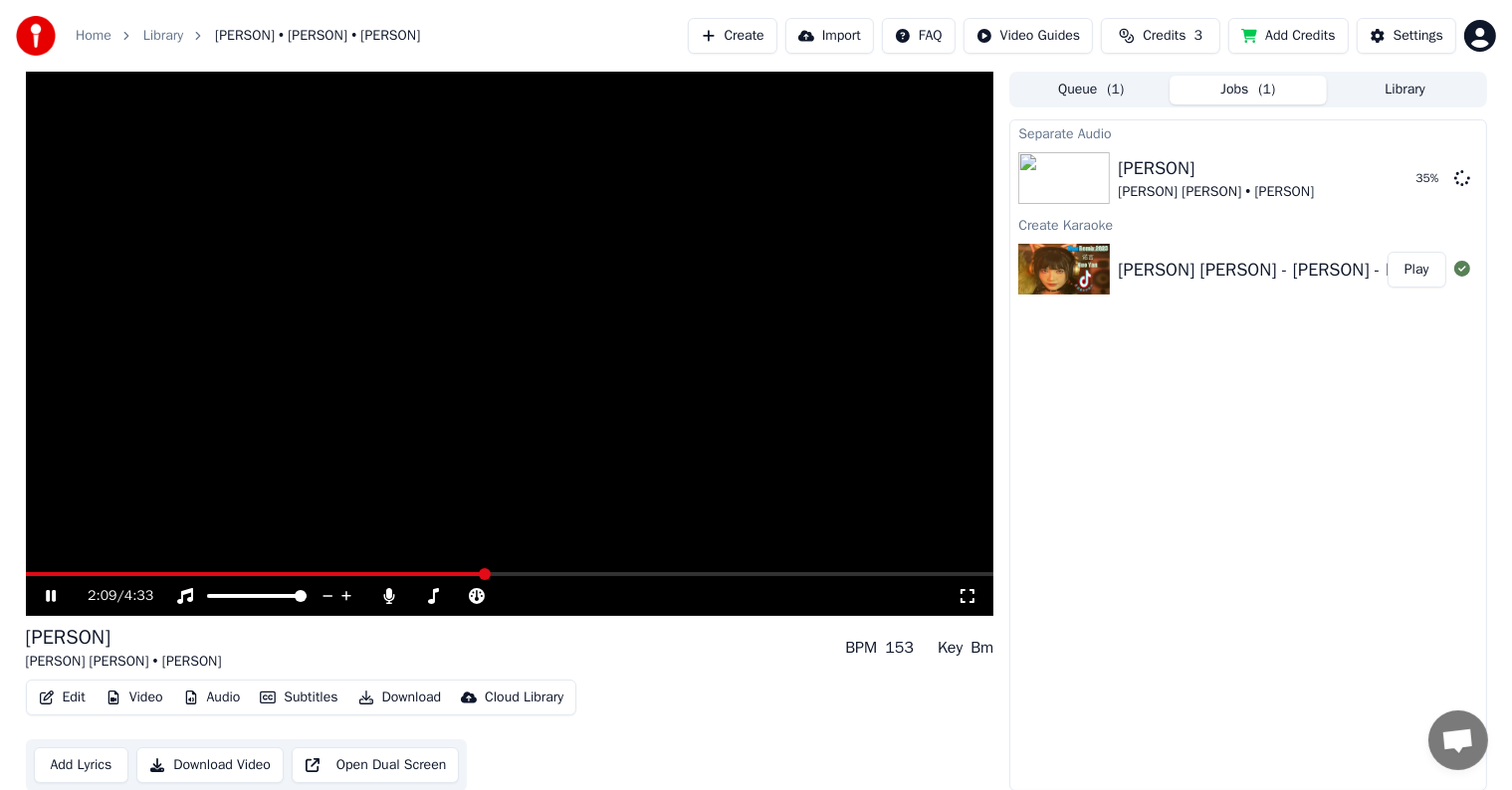 scroll, scrollTop: 1, scrollLeft: 0, axis: vertical 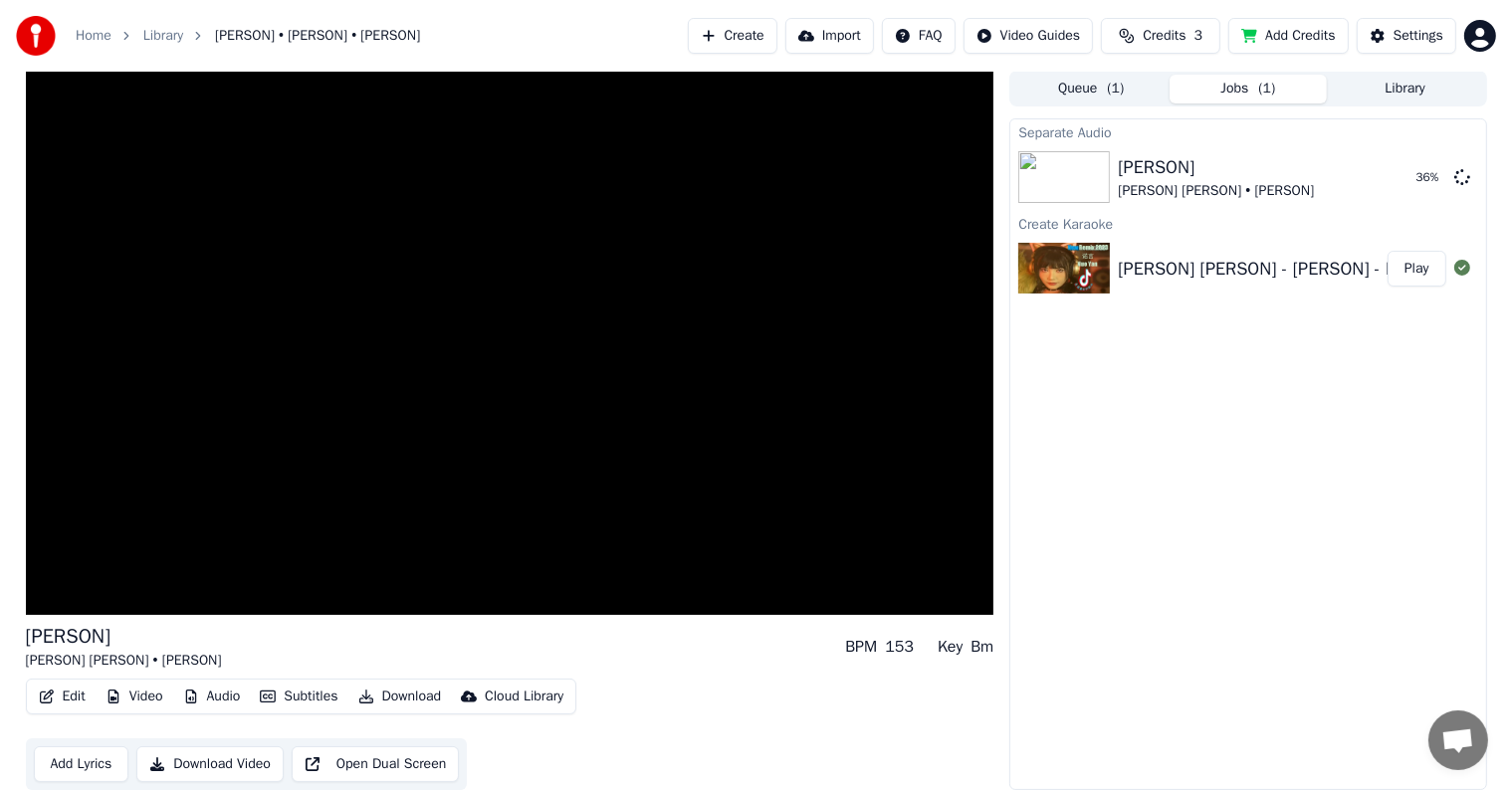 click on "Add Lyrics" at bounding box center [82, 764] 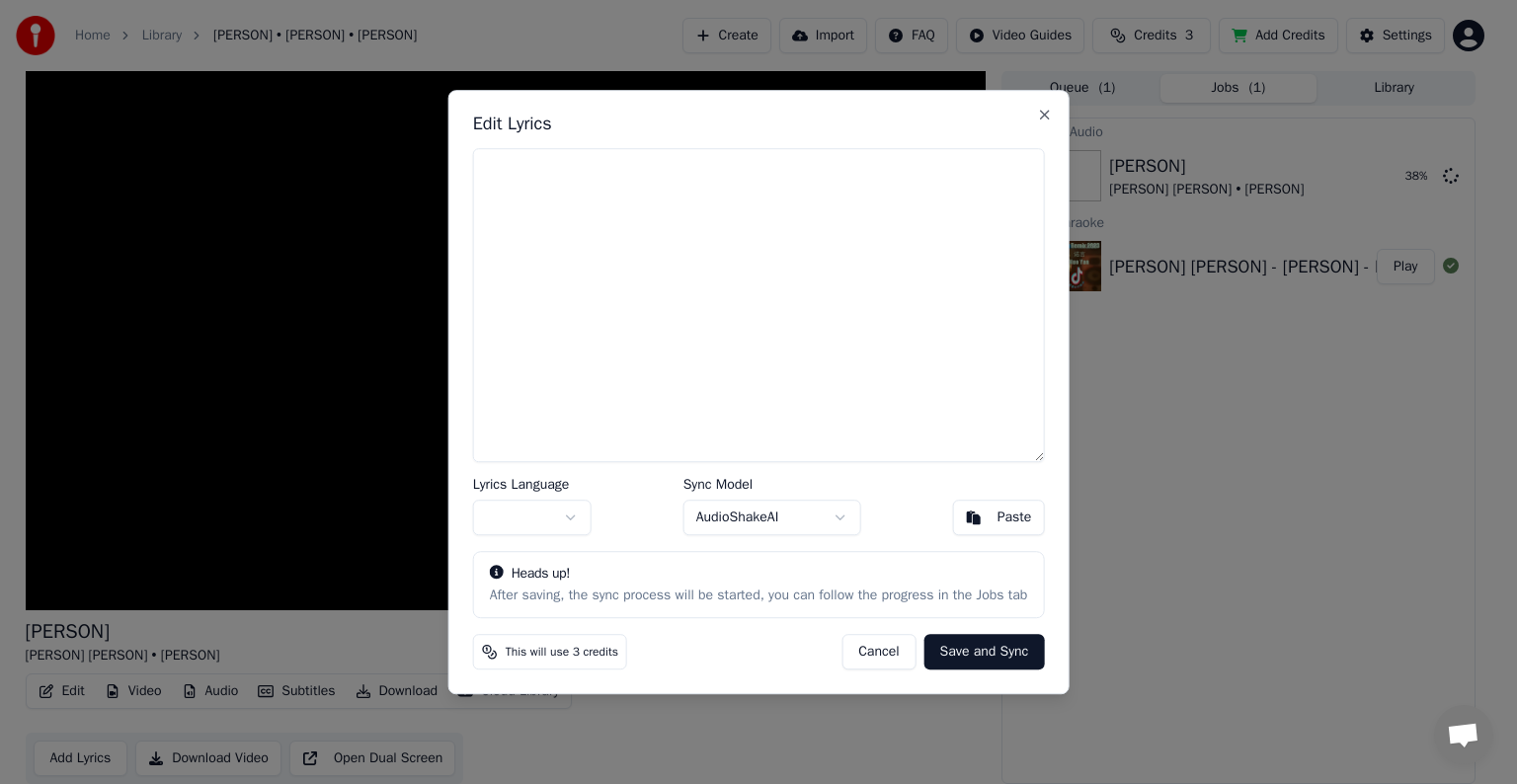 click on "Home Library [PERSON] • [PERSON] • [PERSON] Create Import FAQ Video Guides Credits 3 Add Credits Settings [PERSON] [PERSON] • [PERSON] BPM 153 Key Bm Edit Video Audio Subtitles Download Cloud Library Add Lyrics Download Video Open Dual Screen Queue ( 1 ) Jobs ( 1 ) Library Separate Audio [PERSON] [PERSON] • [PERSON] 38 % Create Karaoke [PERSON] [PERSON] - [PERSON] - New Remix 2023 #dj抖音版2023 Play Edit Lyrics Lyrics Language Sync Model AudioShakeAI Paste Heads up! After saving, the sync process will be started, you can follow the progress in the Jobs tab This will use 3 credits Cancel Save and Sync Close" at bounding box center [750, 391] 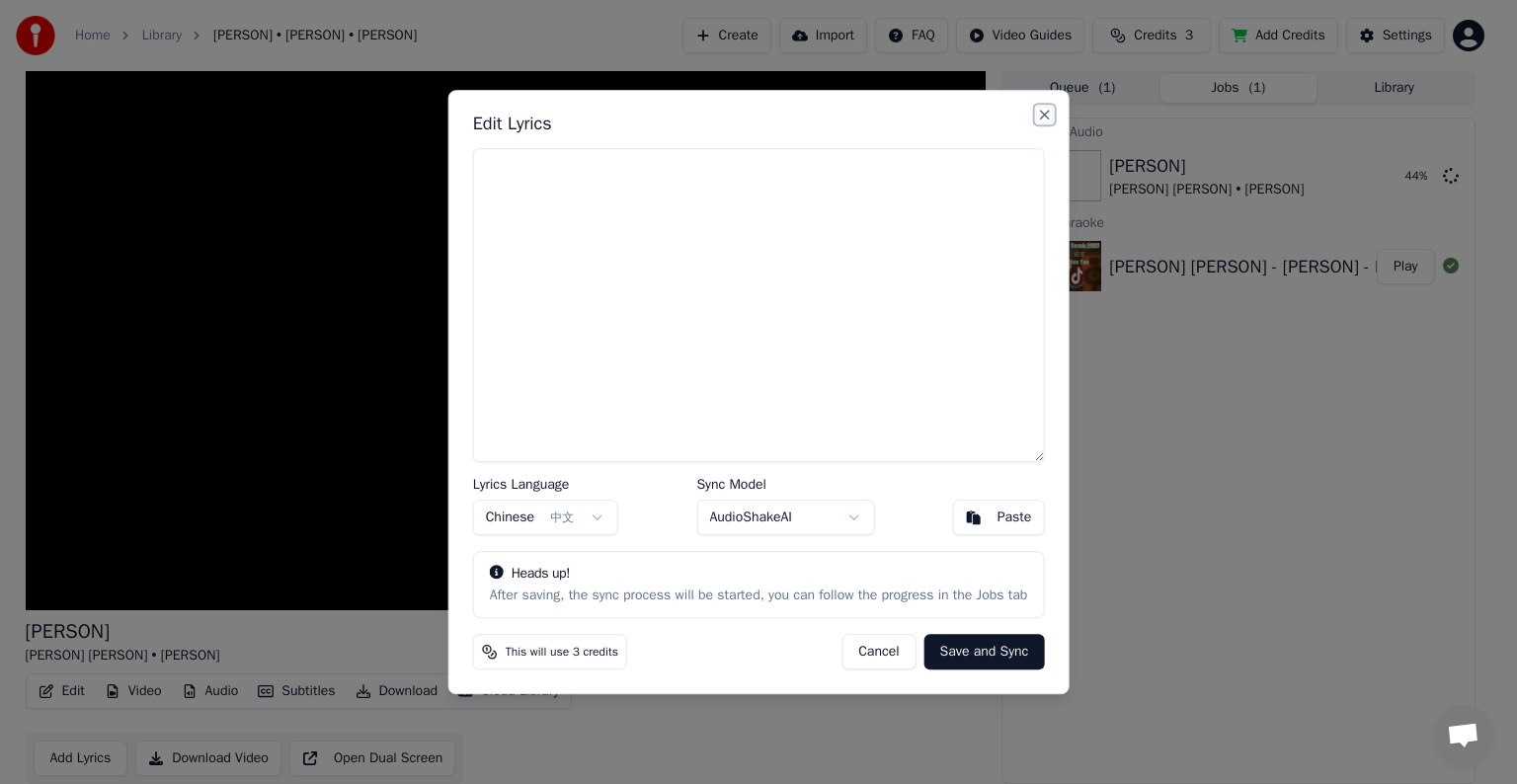 click on "Close" at bounding box center (1044, 115) 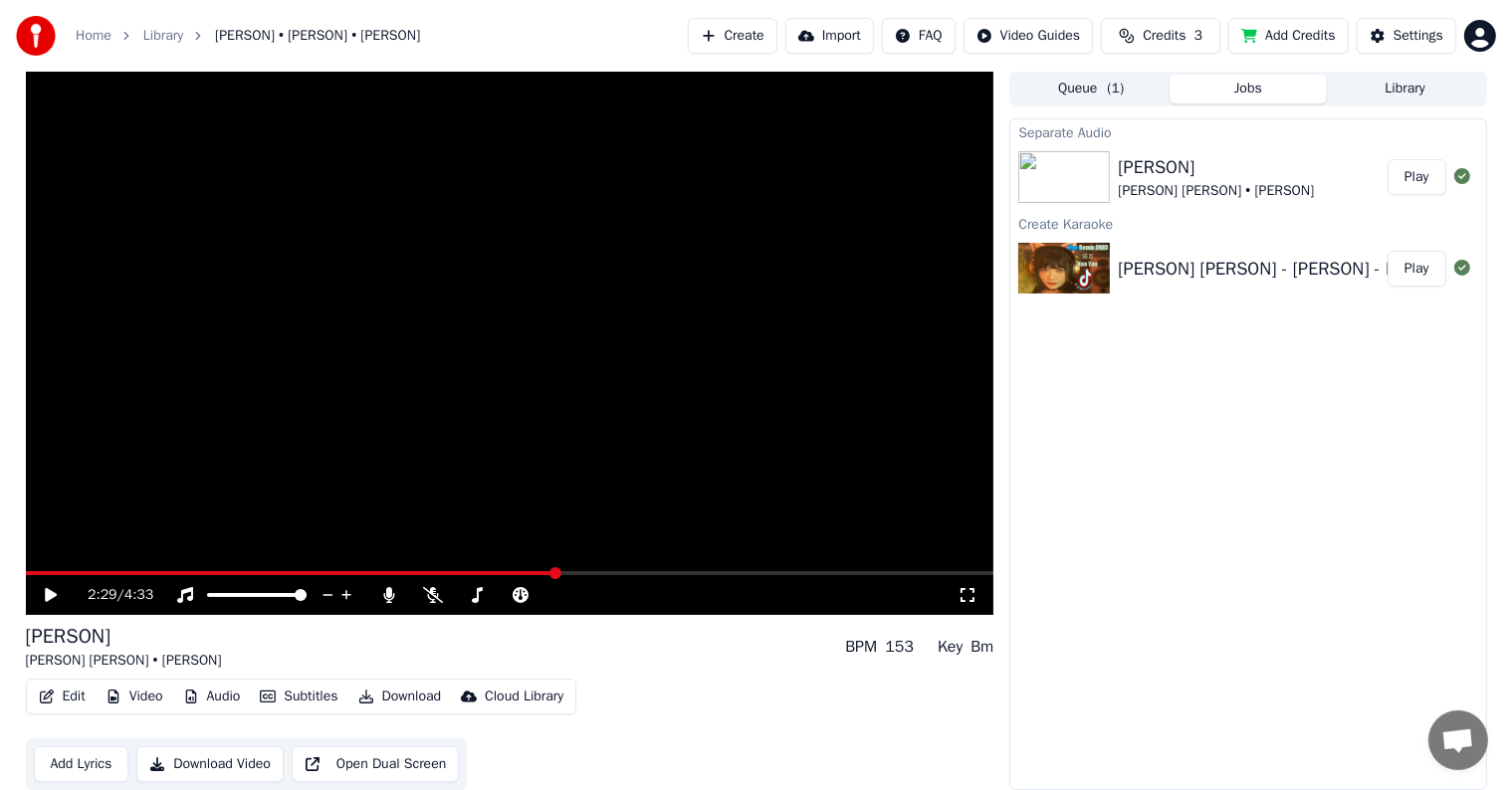 click 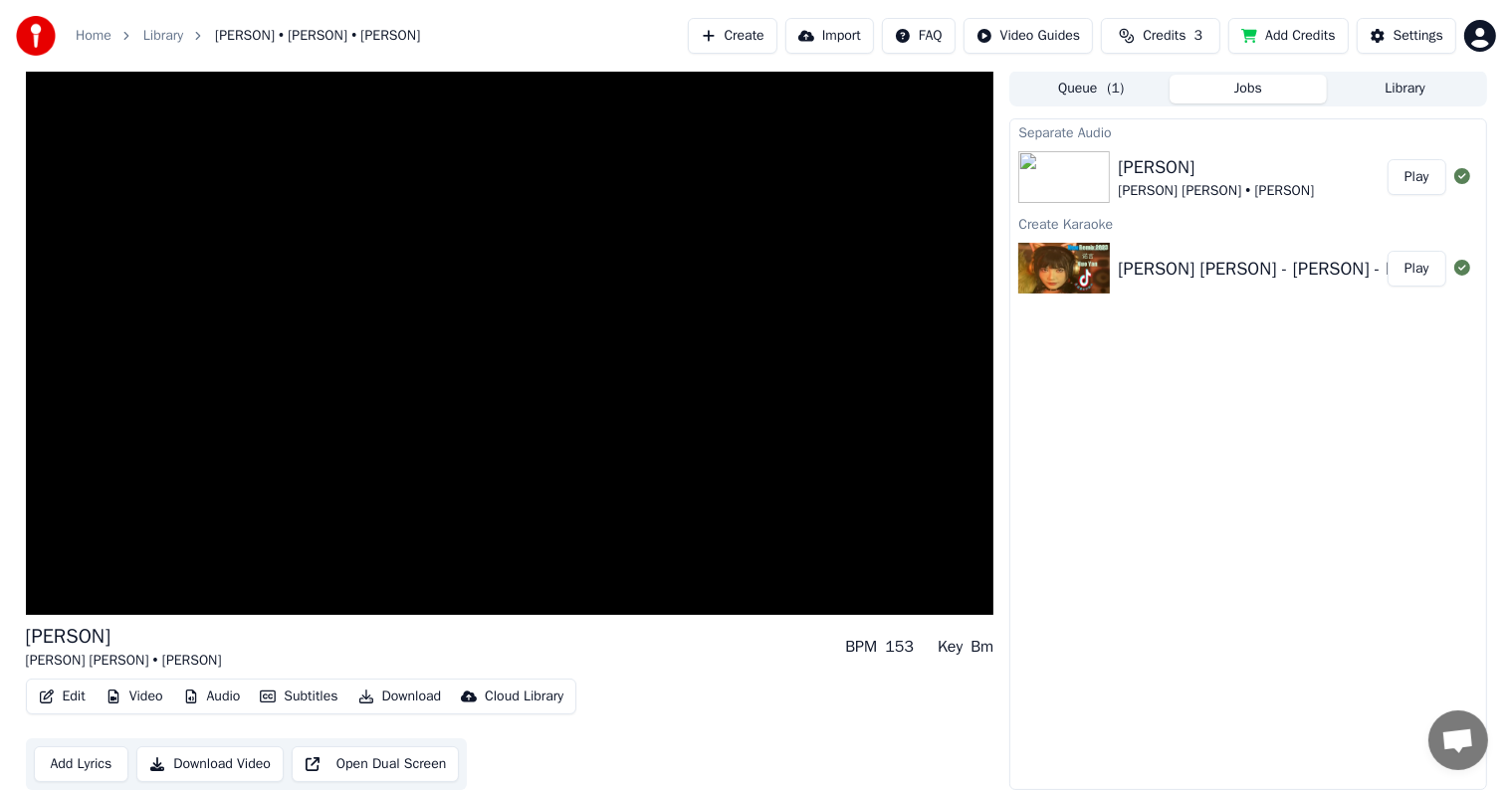click on "[PERSON] [PERSON] • [PERSON]" at bounding box center [1252, 177] 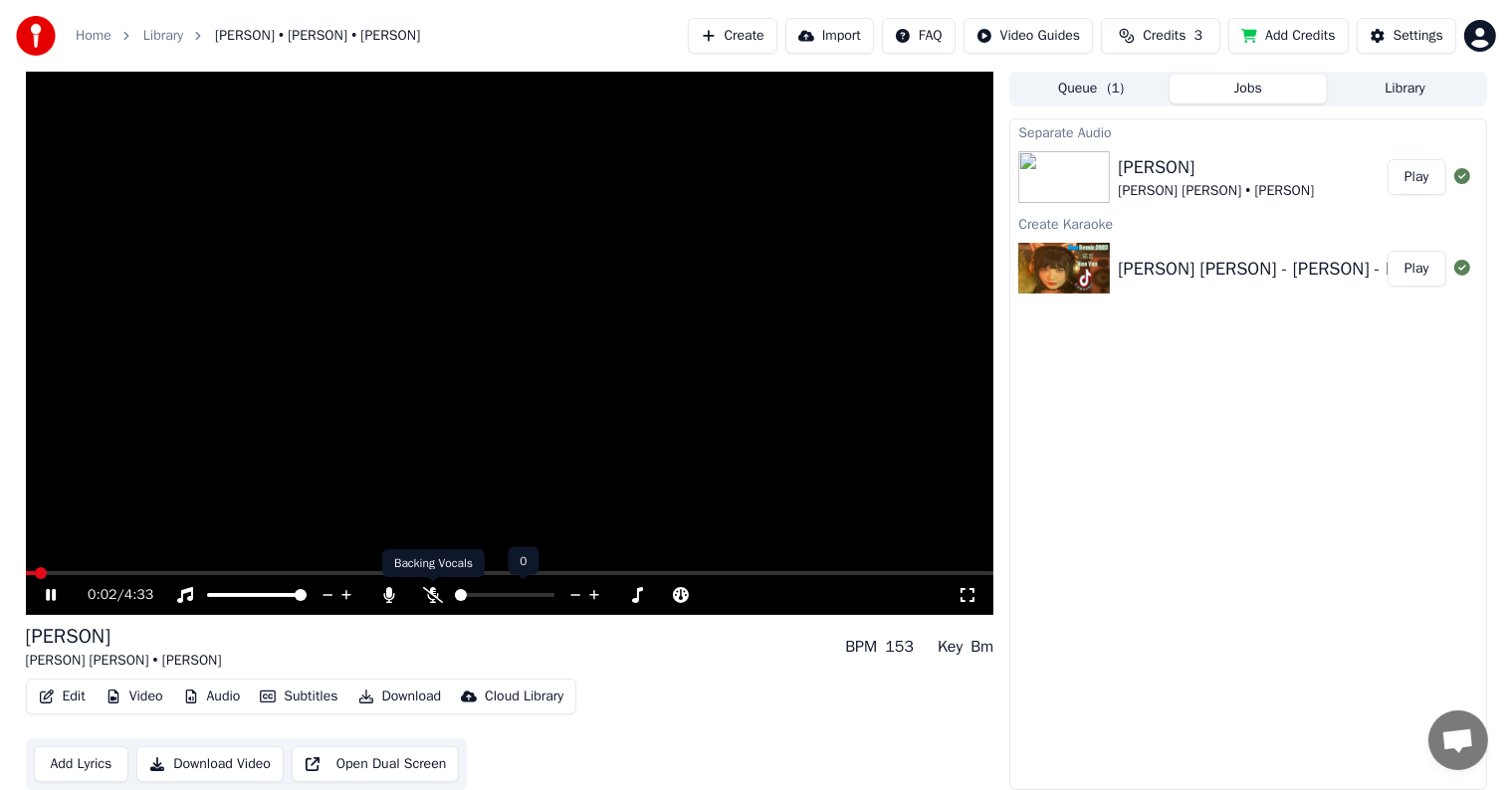 click 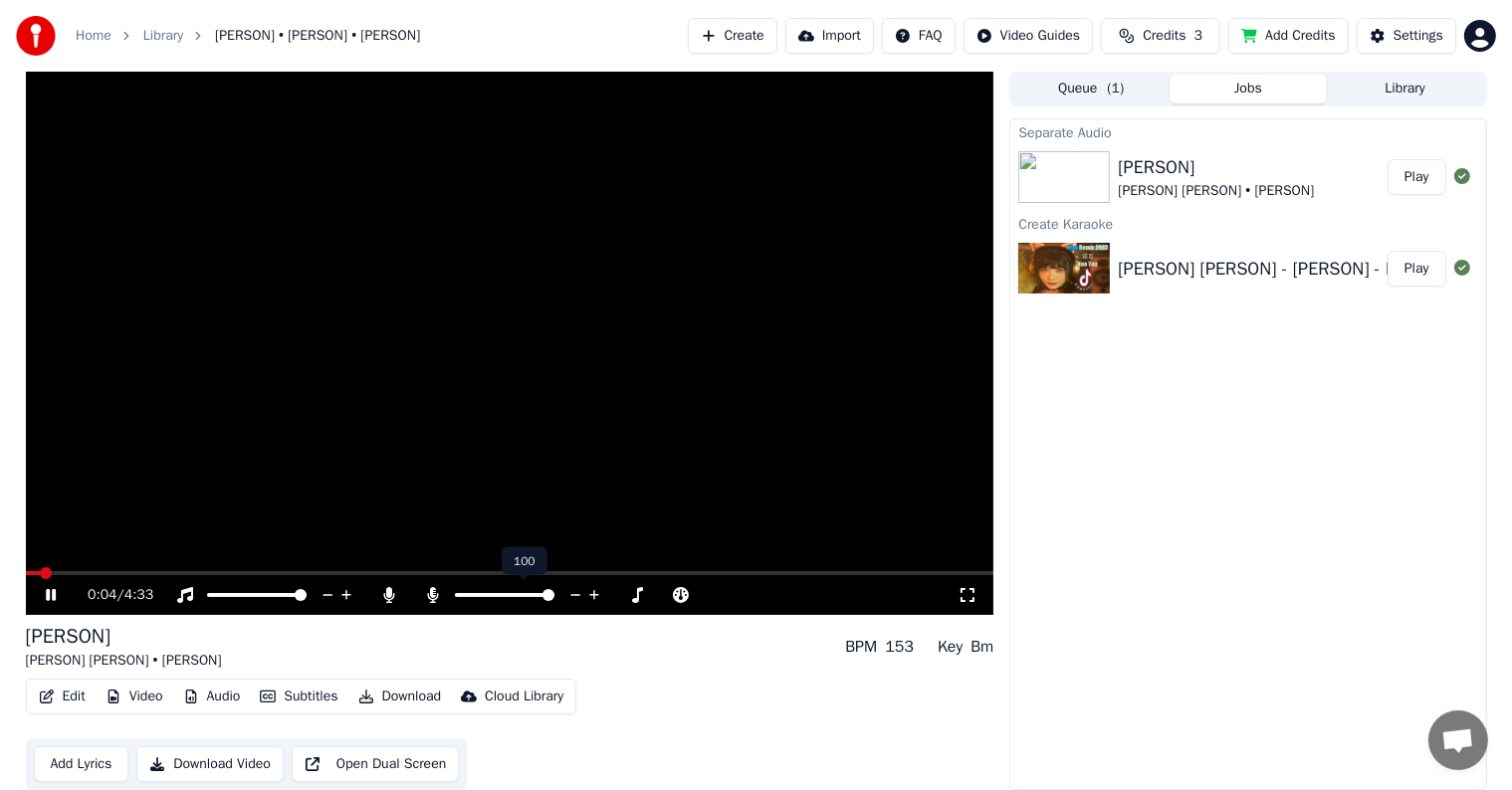 click 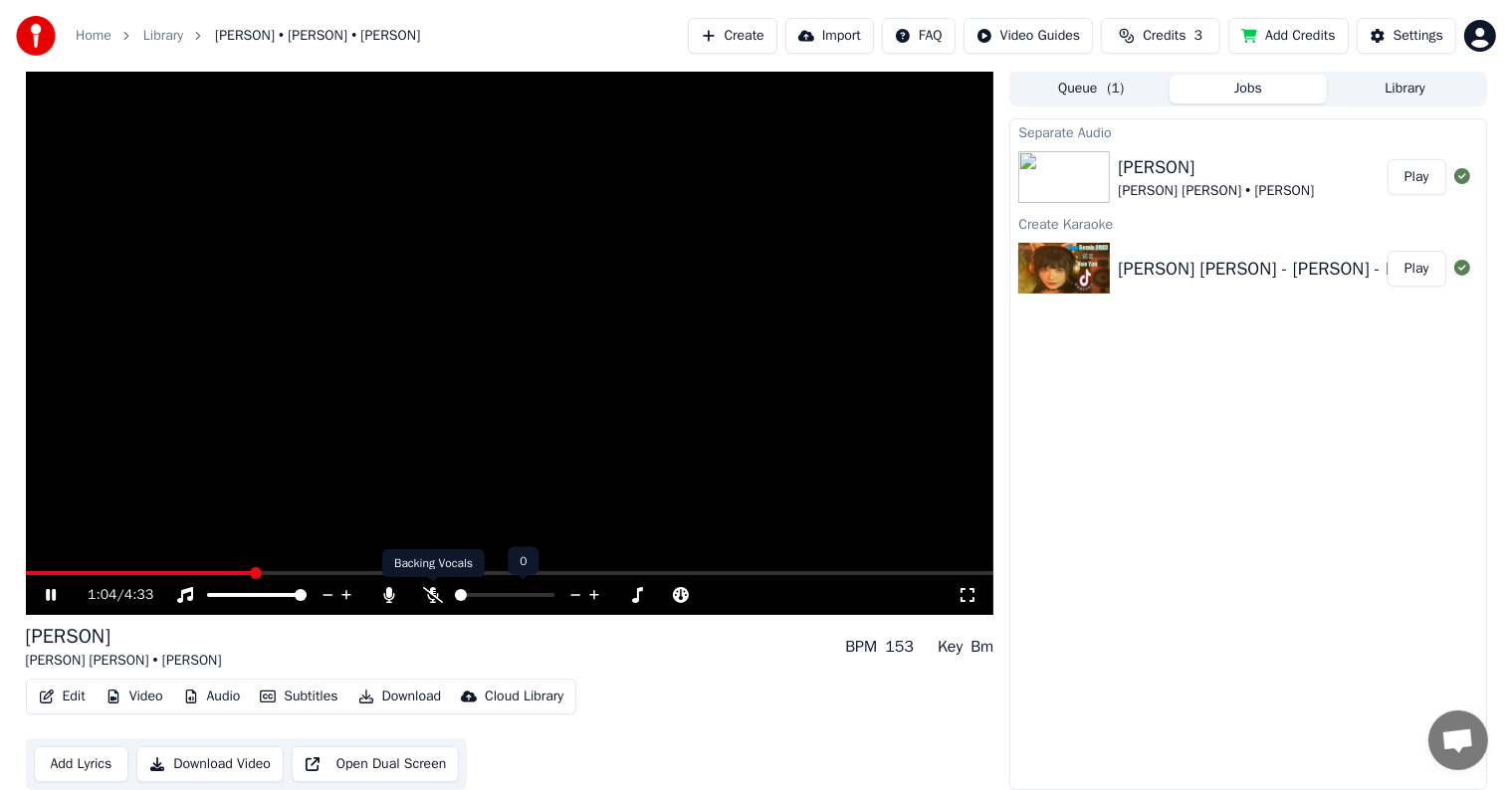 click 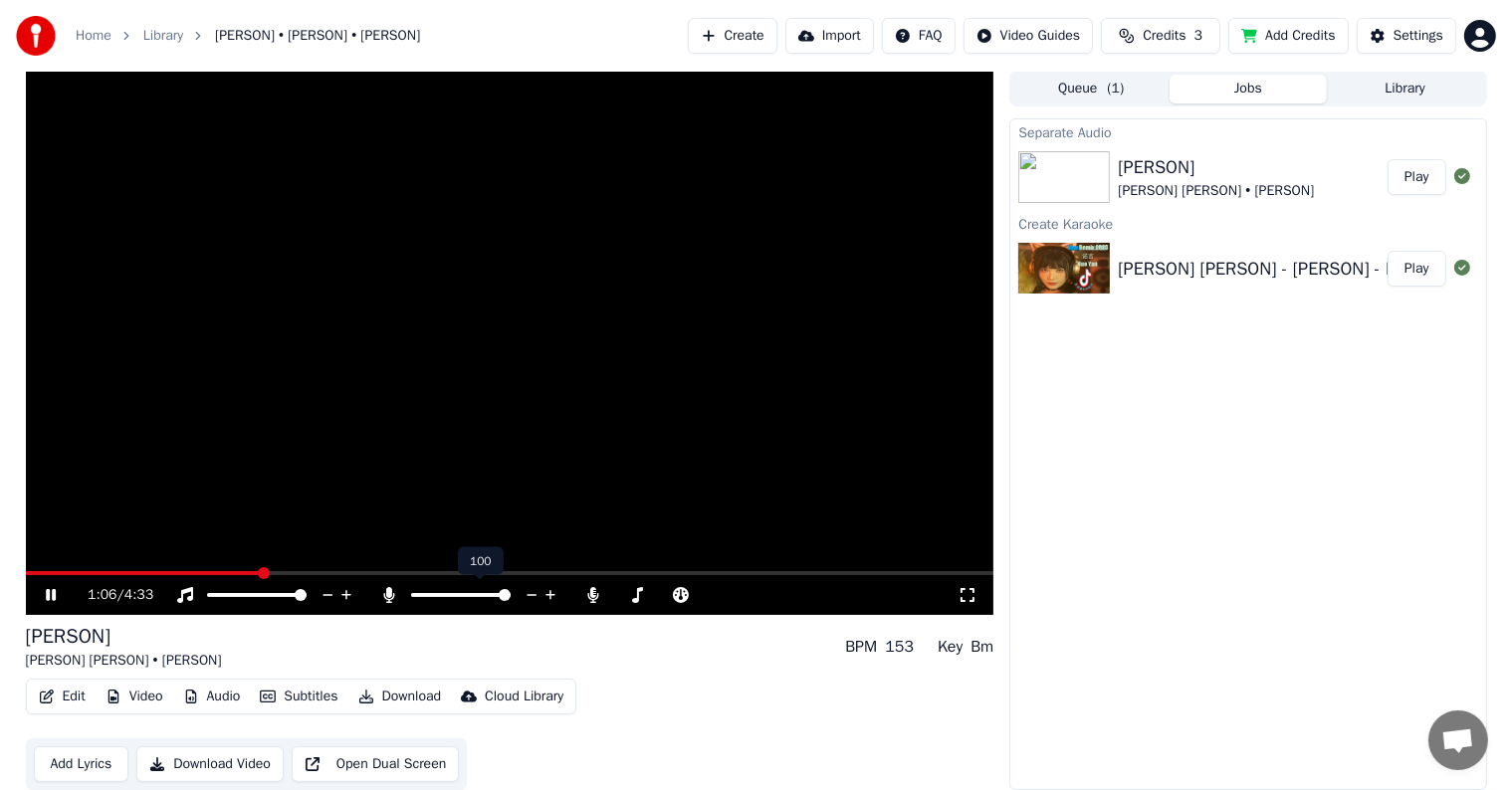 click 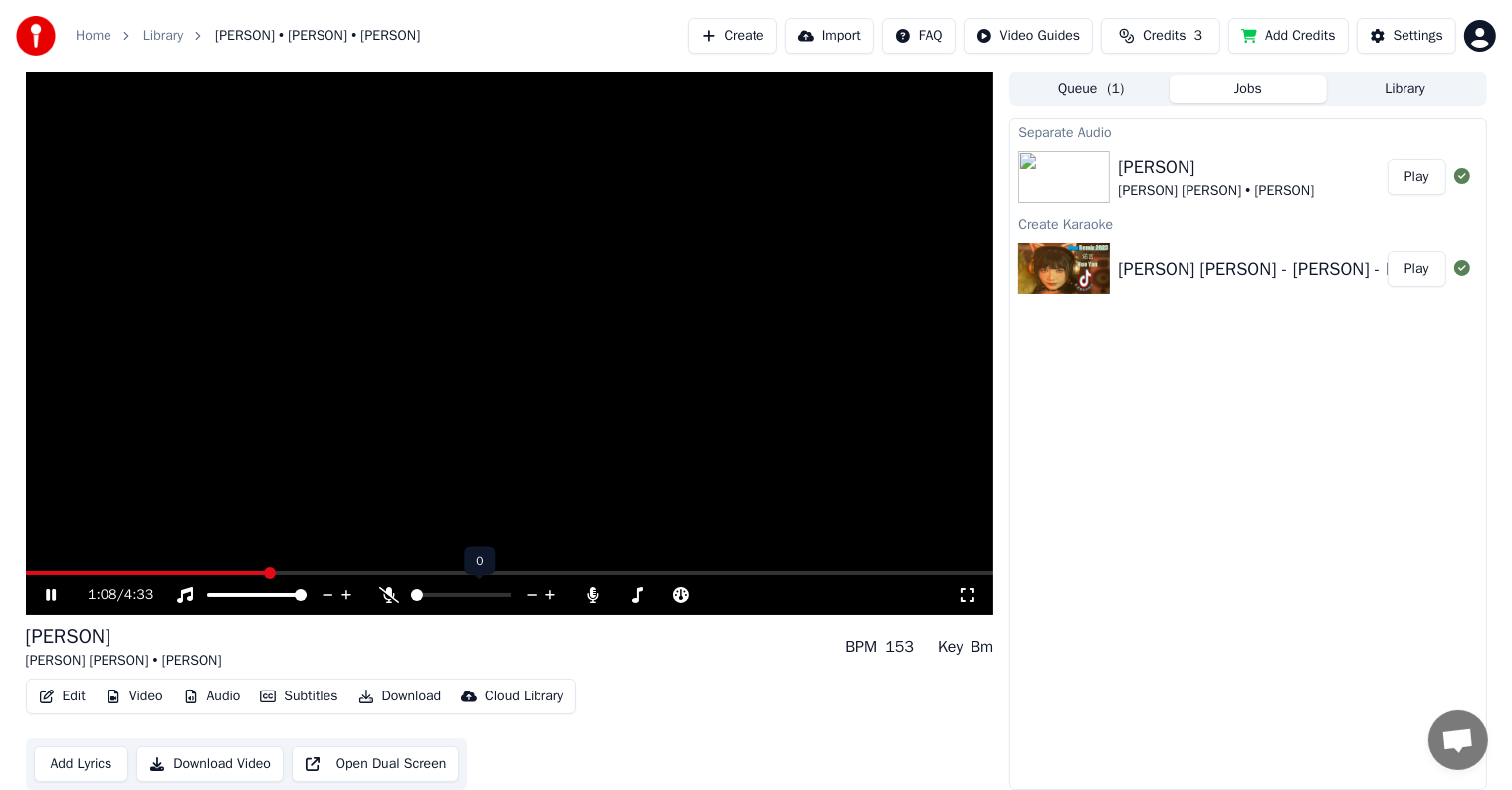 click 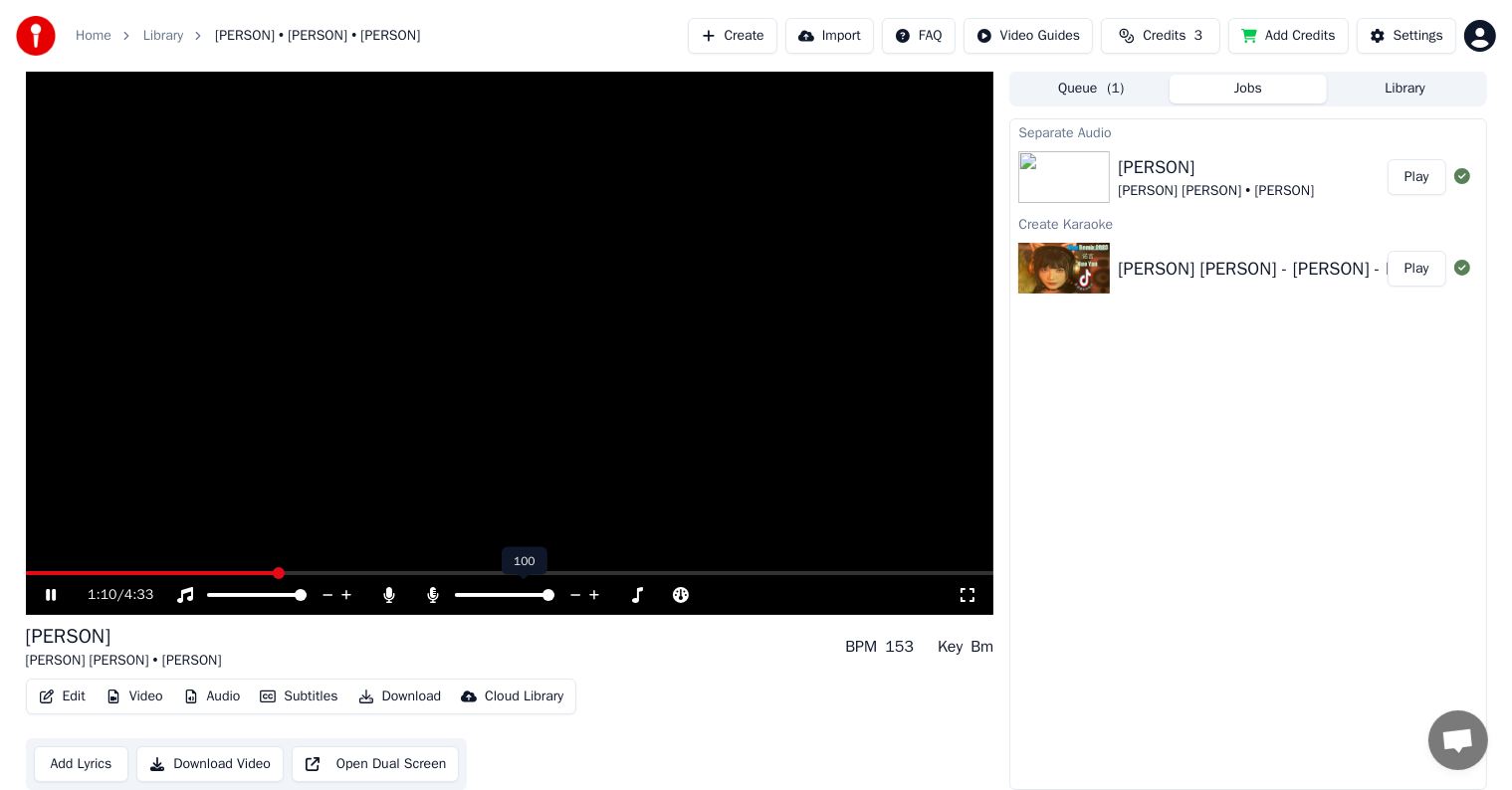 click 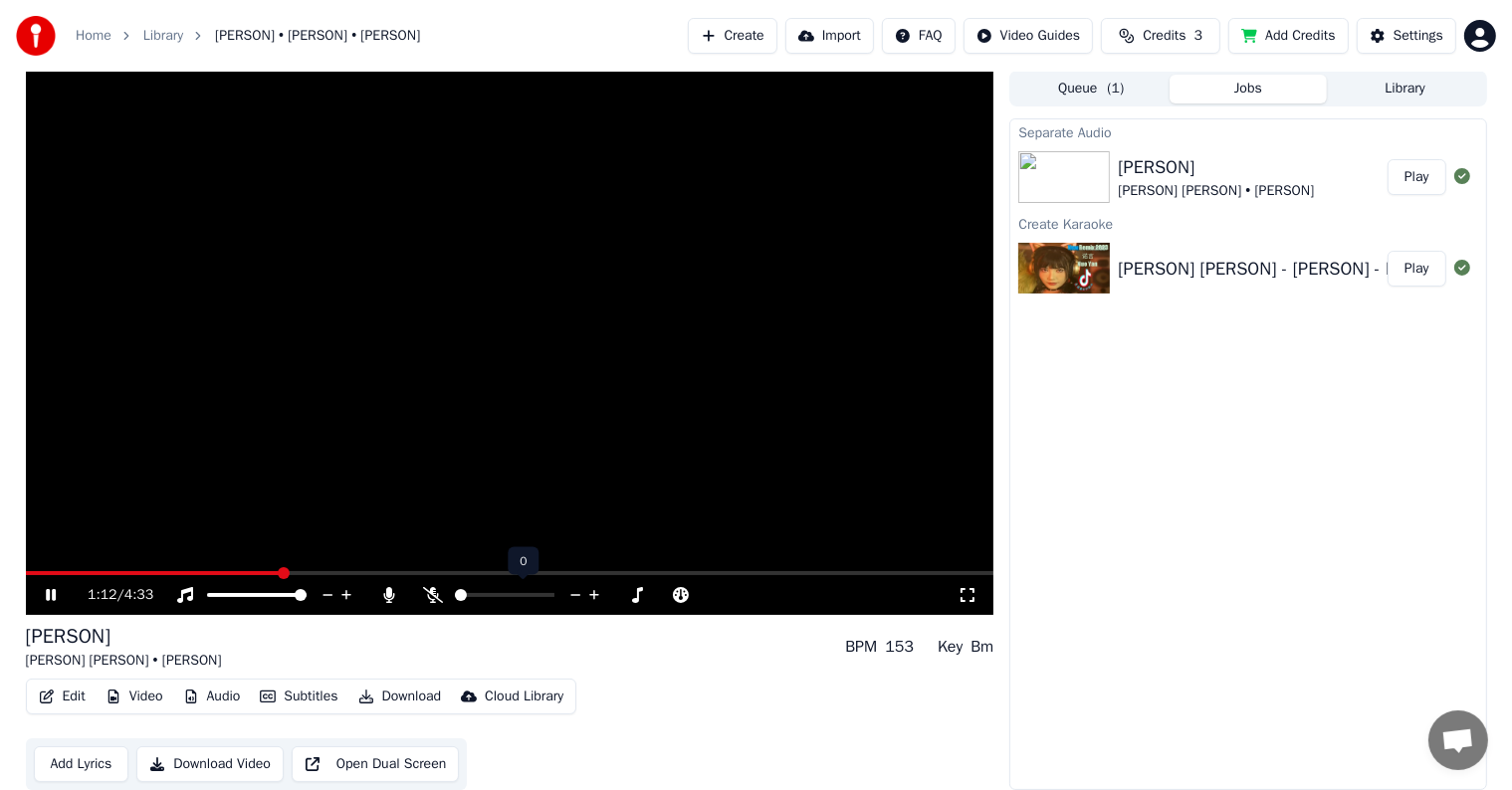 click 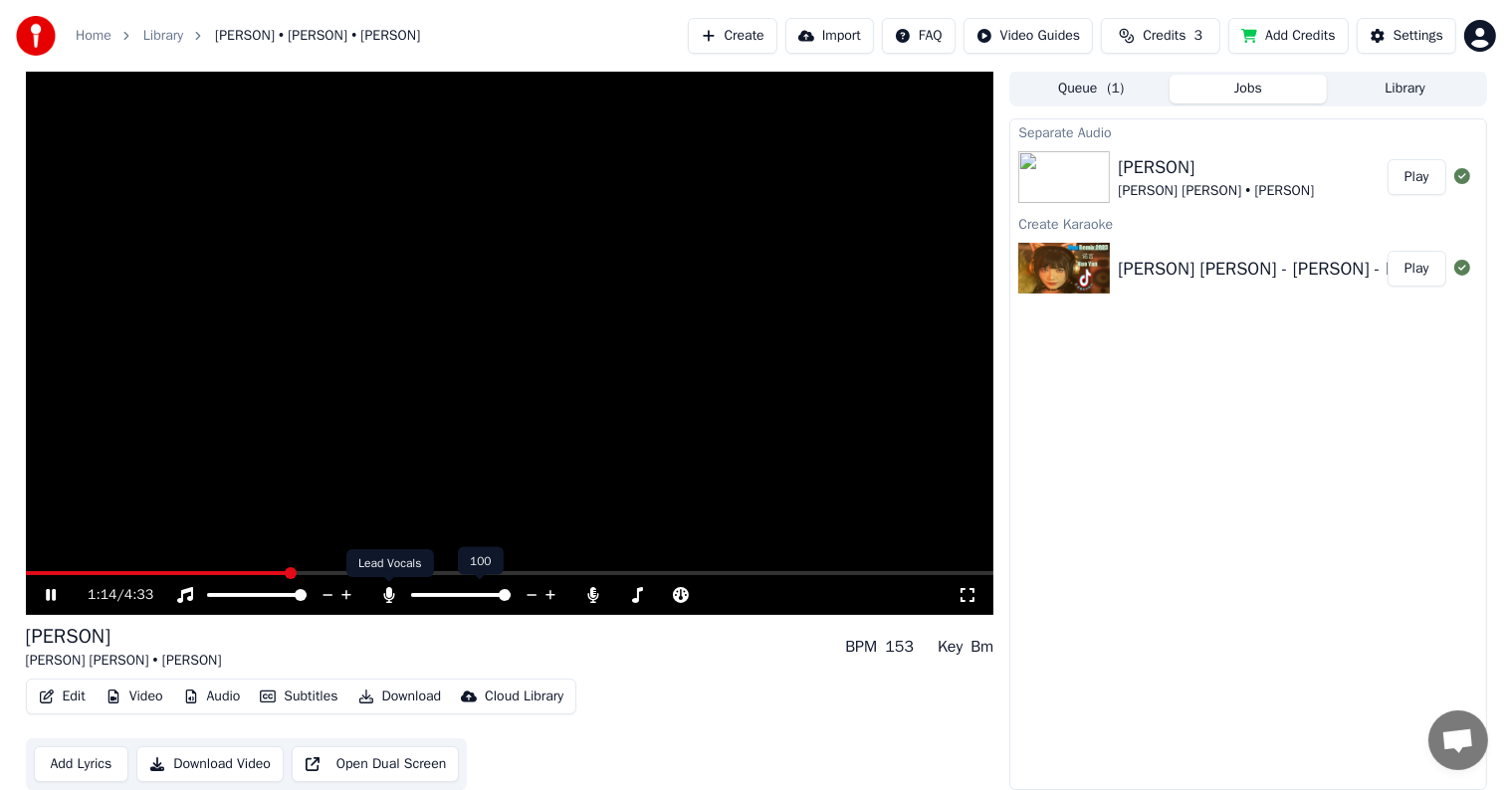 click 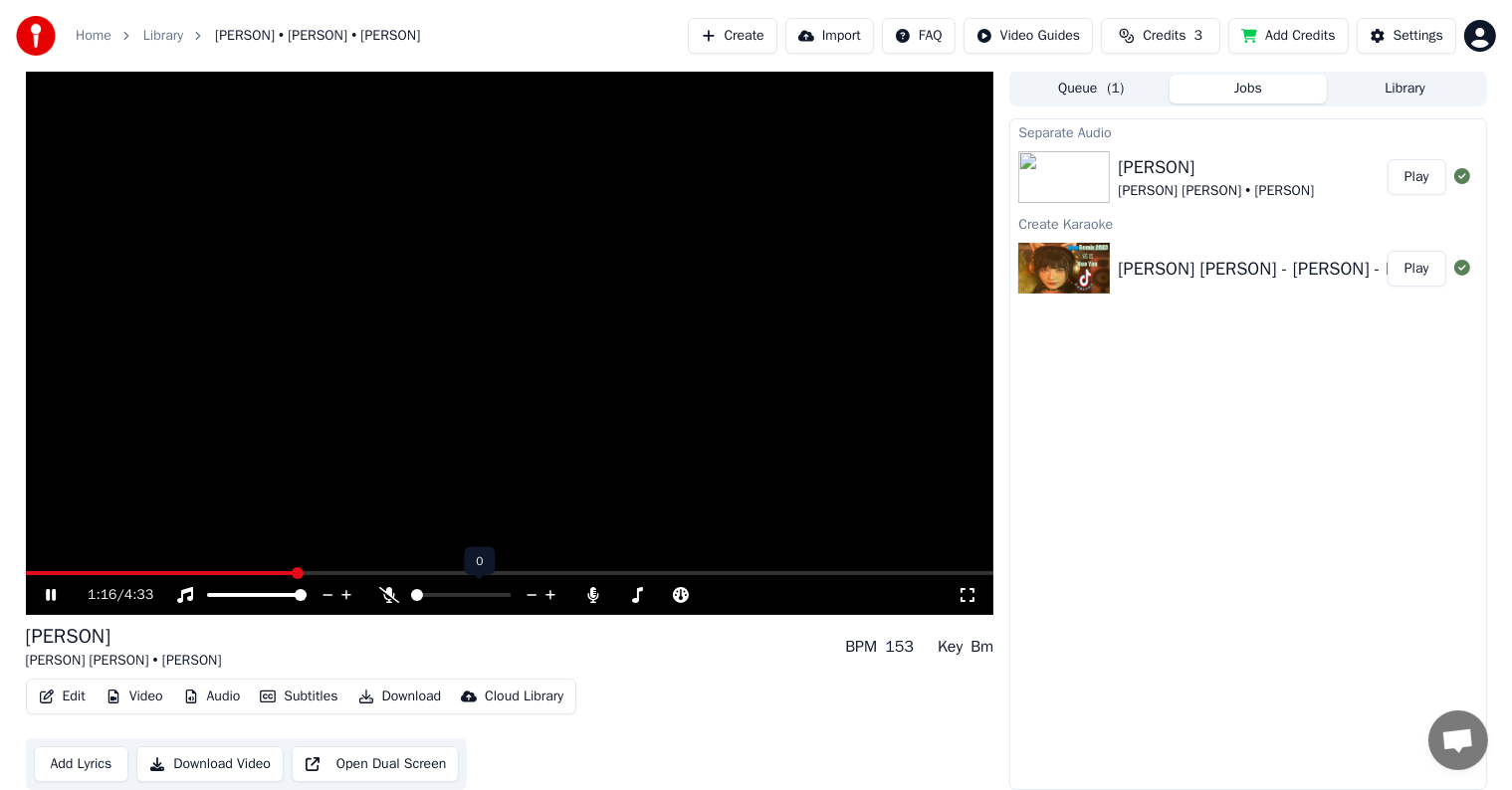 click 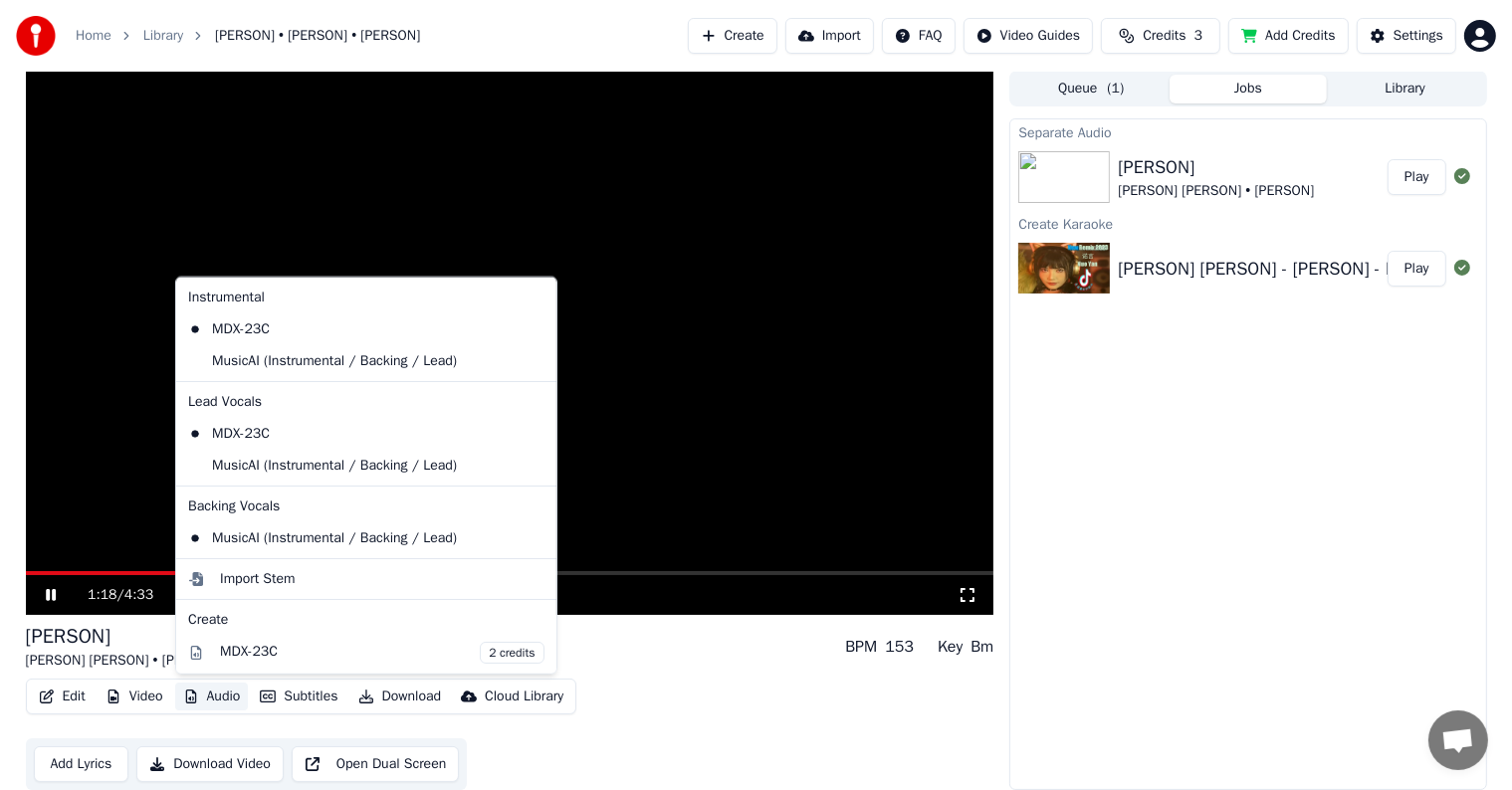 click on "Audio" at bounding box center [212, 696] 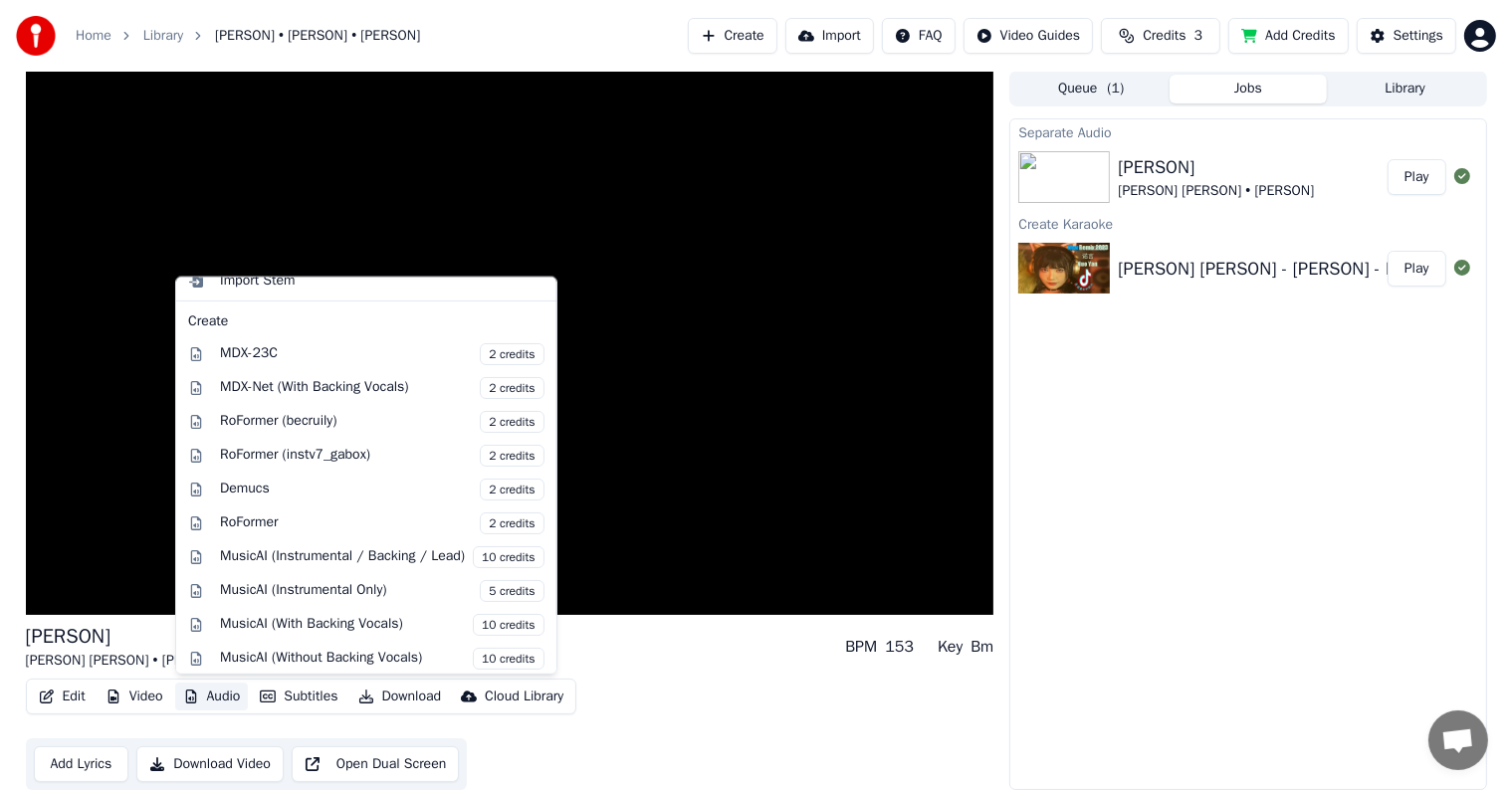 scroll, scrollTop: 296, scrollLeft: 0, axis: vertical 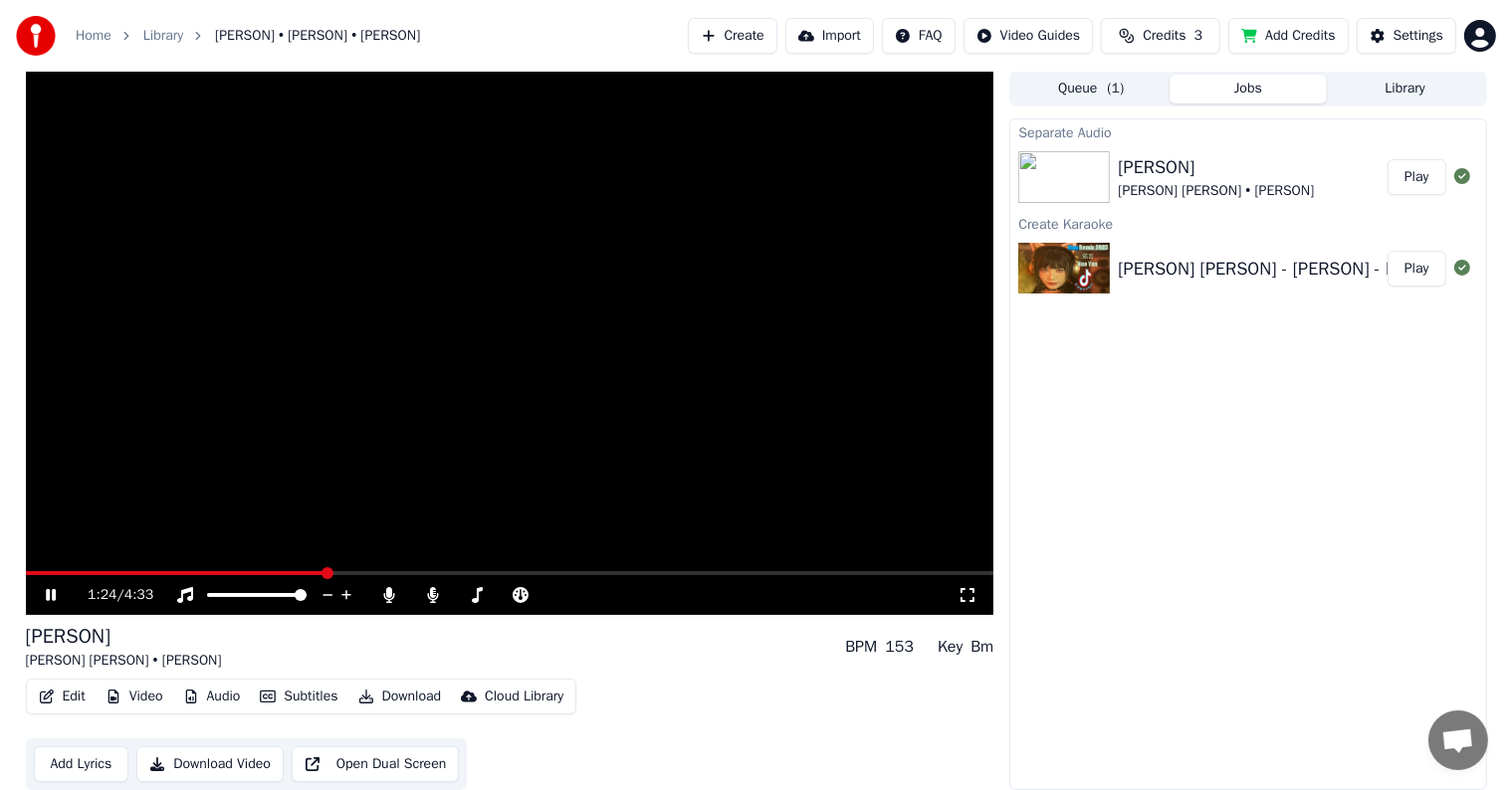 click on "[PERSON] [PERSON] • [PERSON] BPM 153 Key Bm" at bounding box center [510, 647] 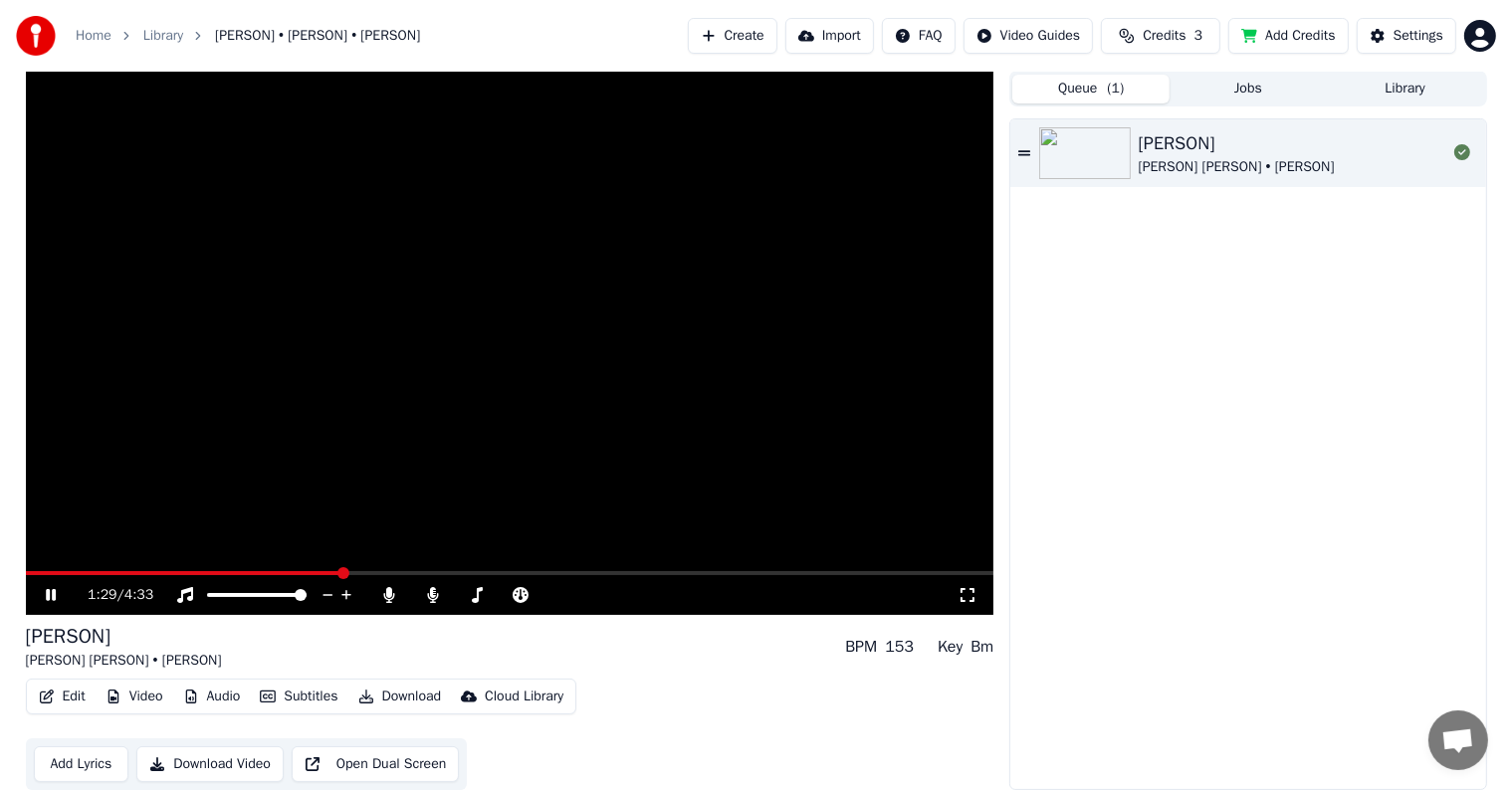 click on "Queue ( 1 )" at bounding box center (1091, 89) 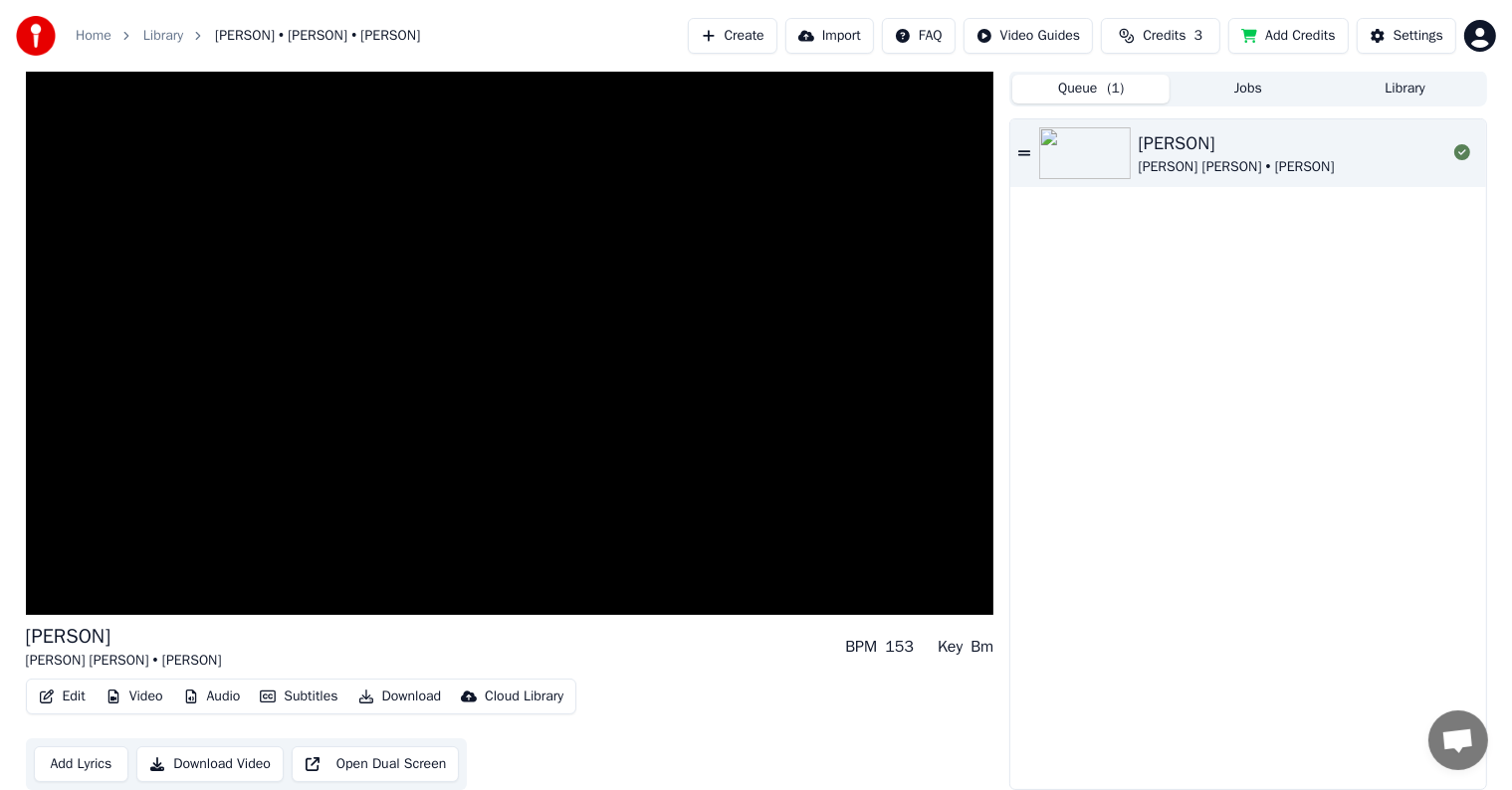 click on "Jobs" at bounding box center [1248, 89] 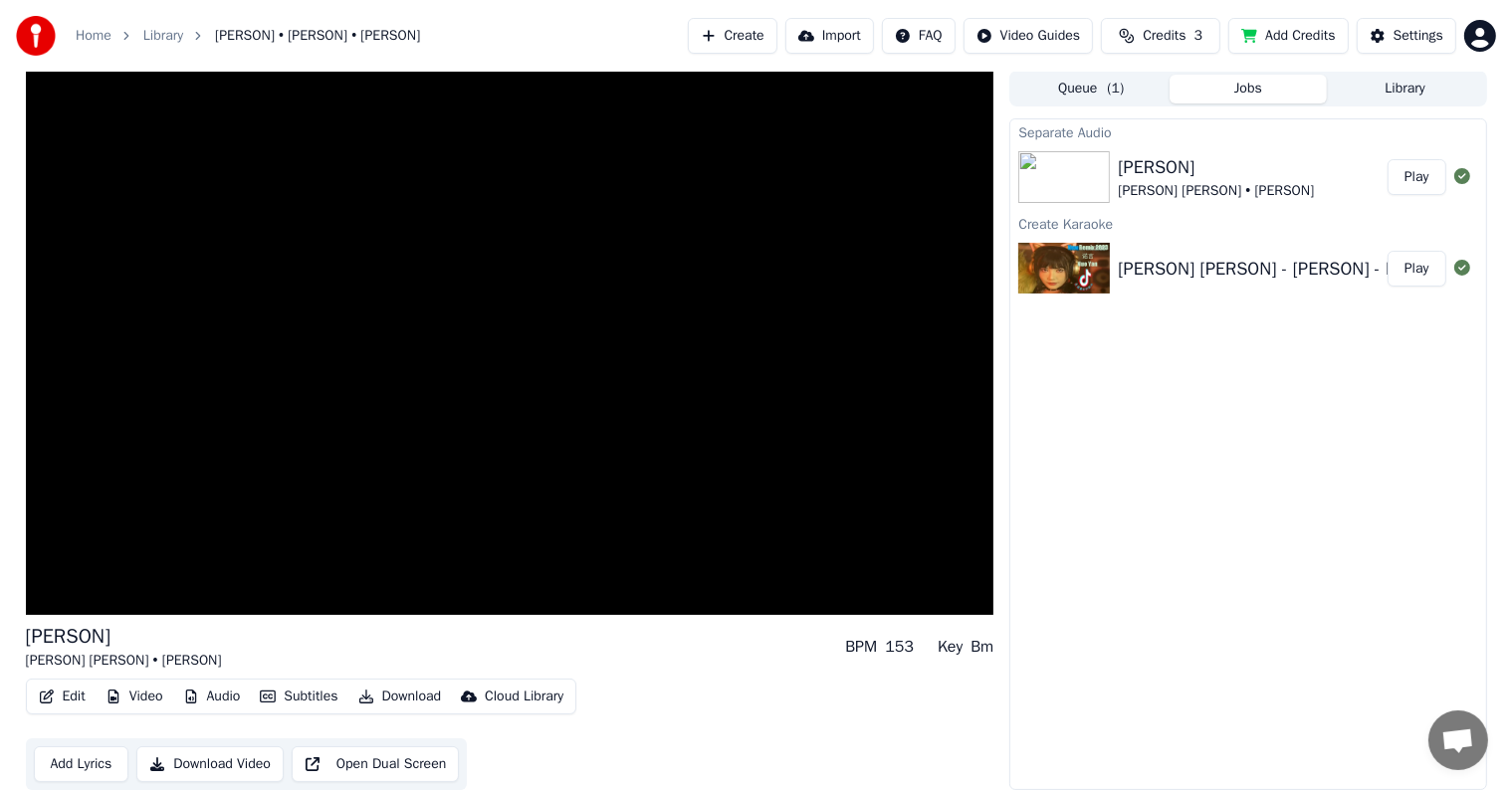 click on "[PERSON] [PERSON] • [PERSON]" at bounding box center [1252, 177] 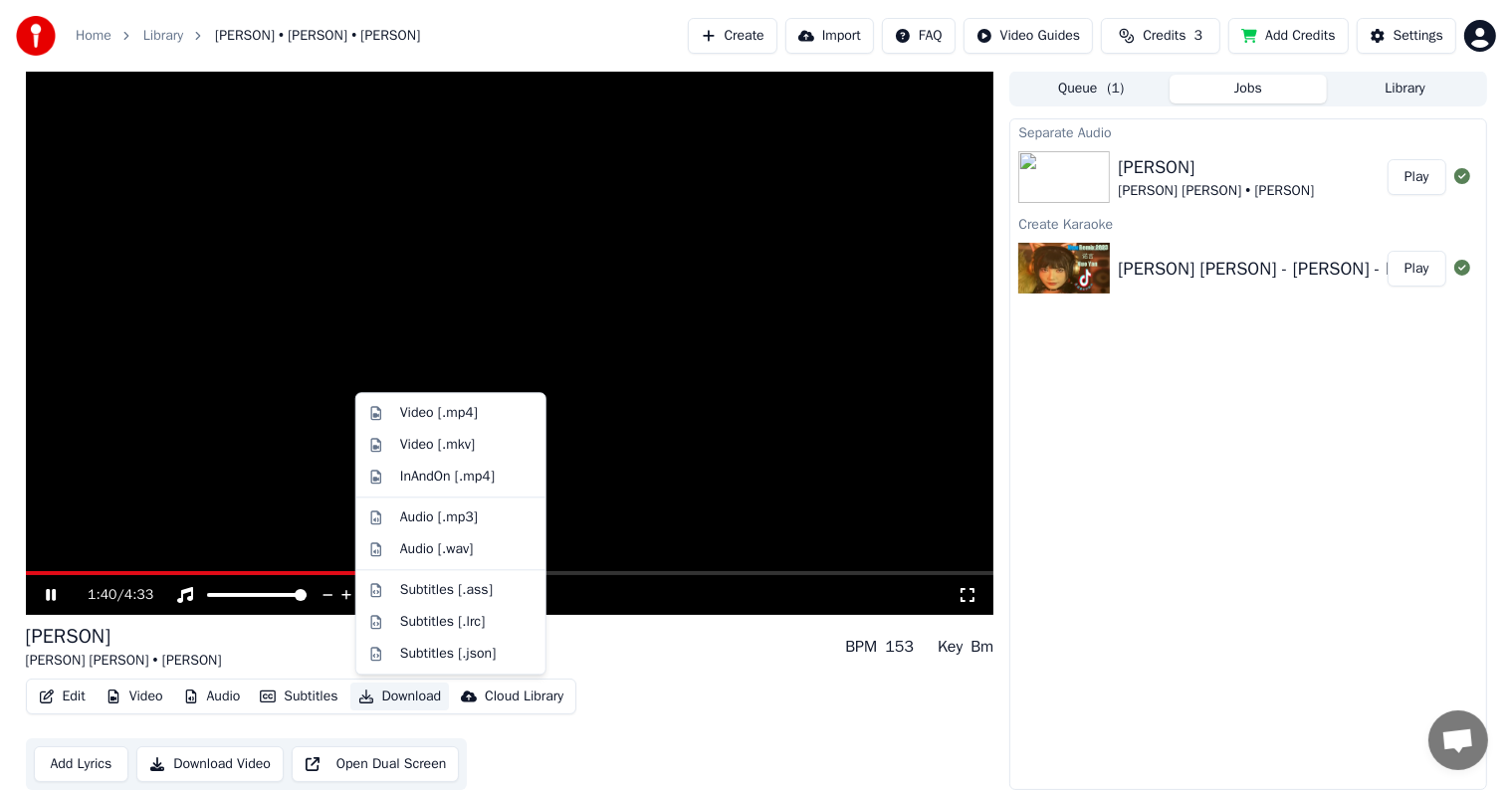 click on "Download" at bounding box center [400, 696] 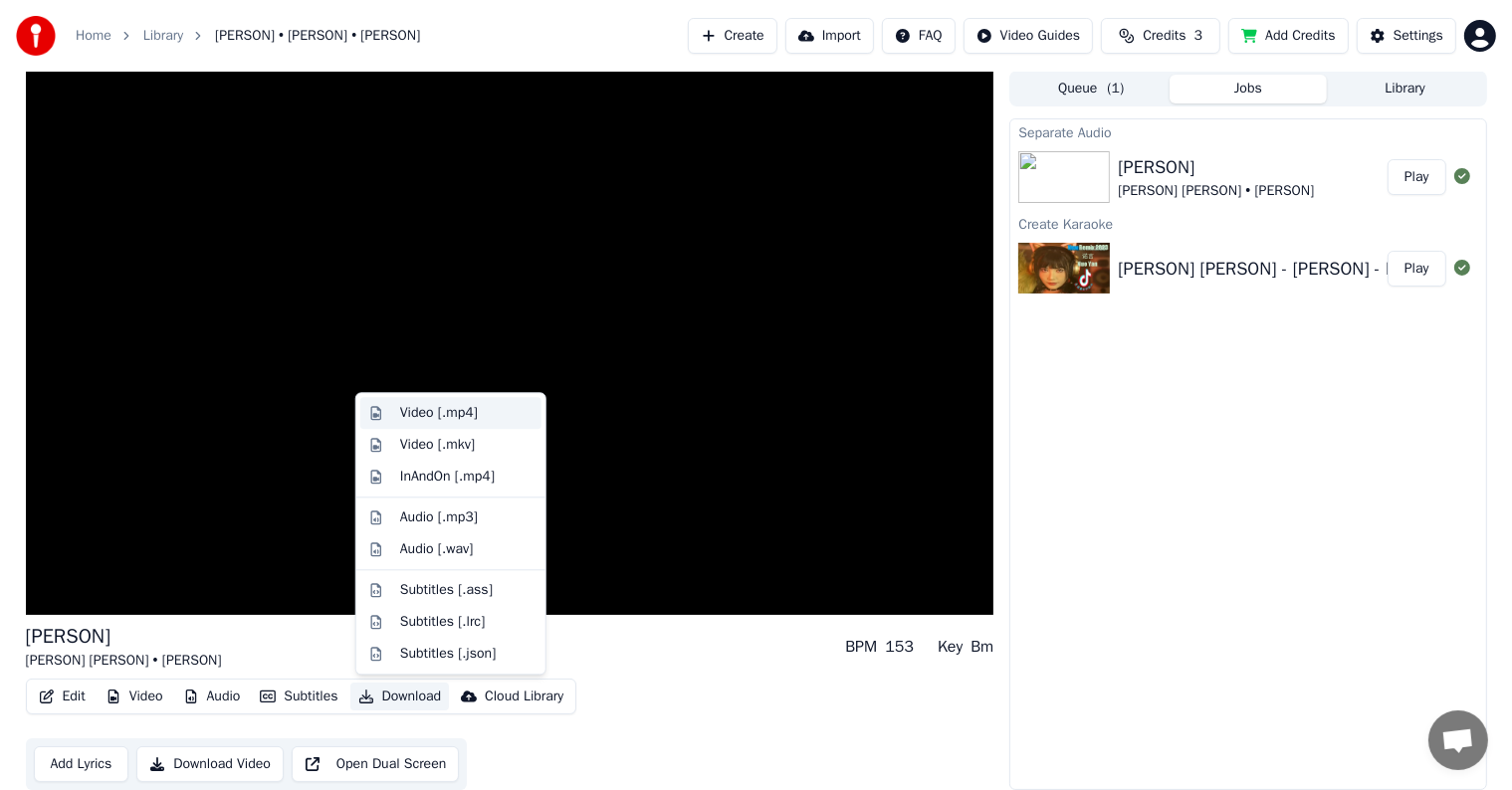 click on "Video [.mp4]" at bounding box center [467, 413] 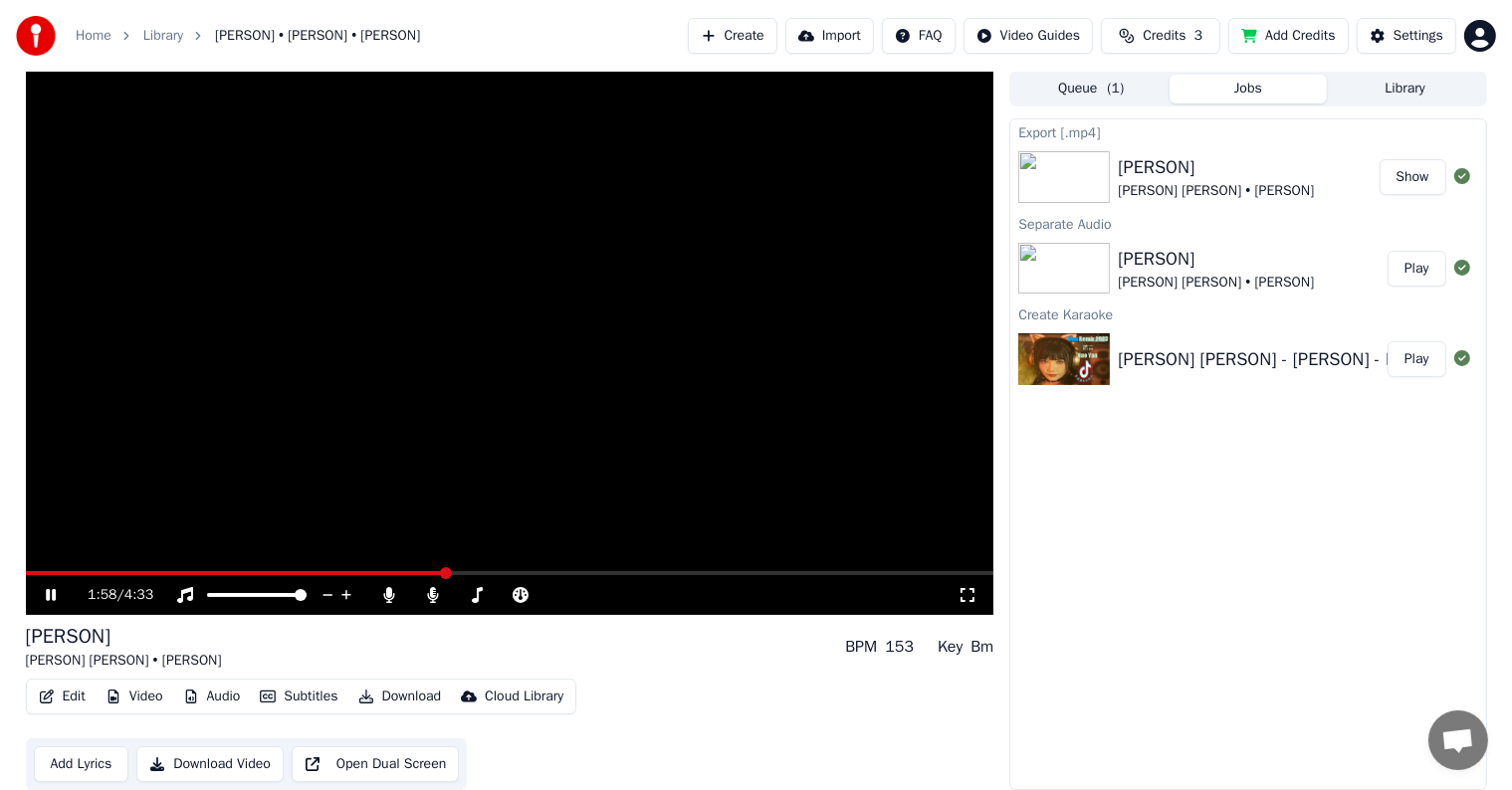 click on "Download Video" at bounding box center (210, 764) 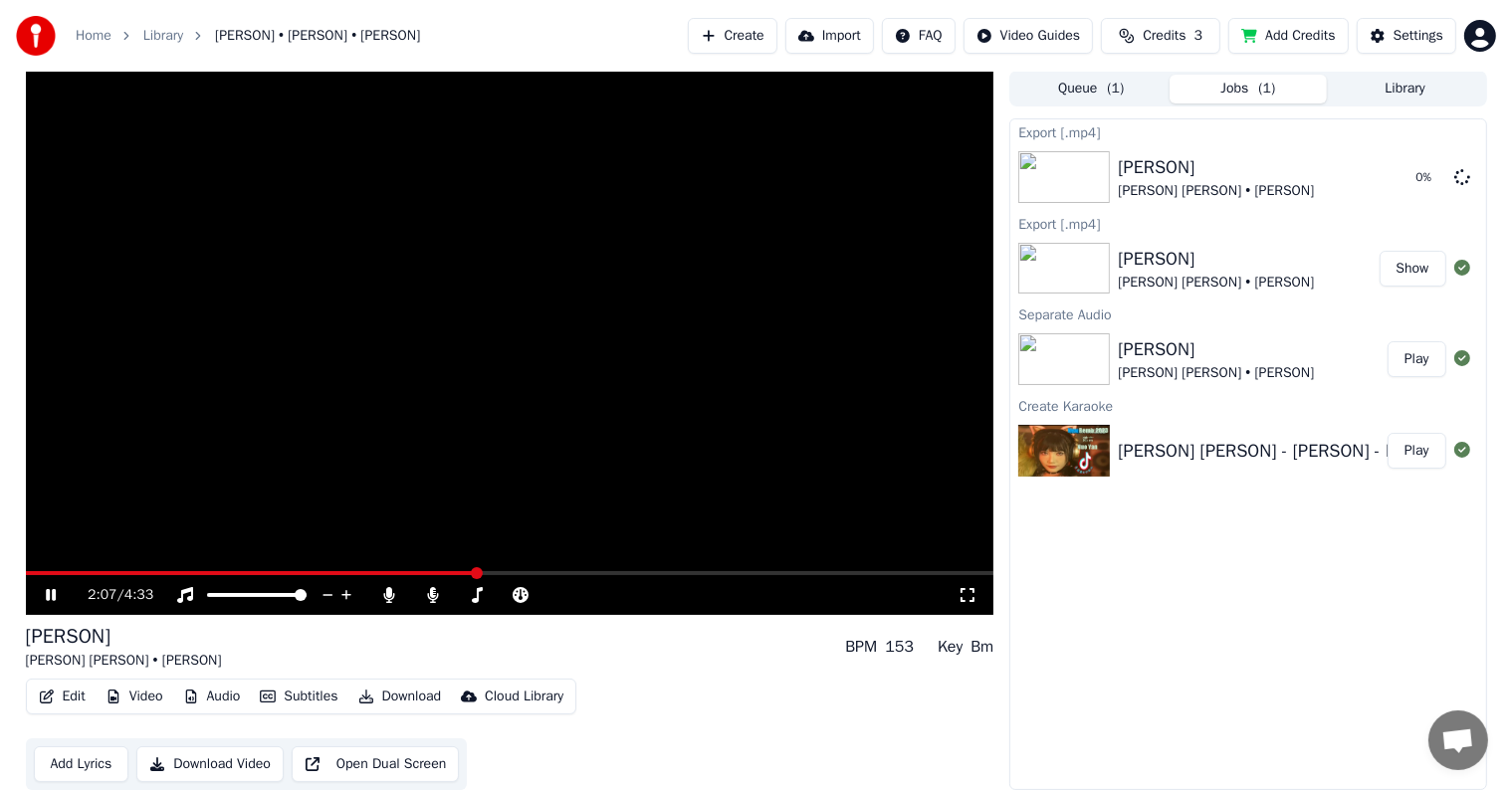 click on "Library" at bounding box center [163, 36] 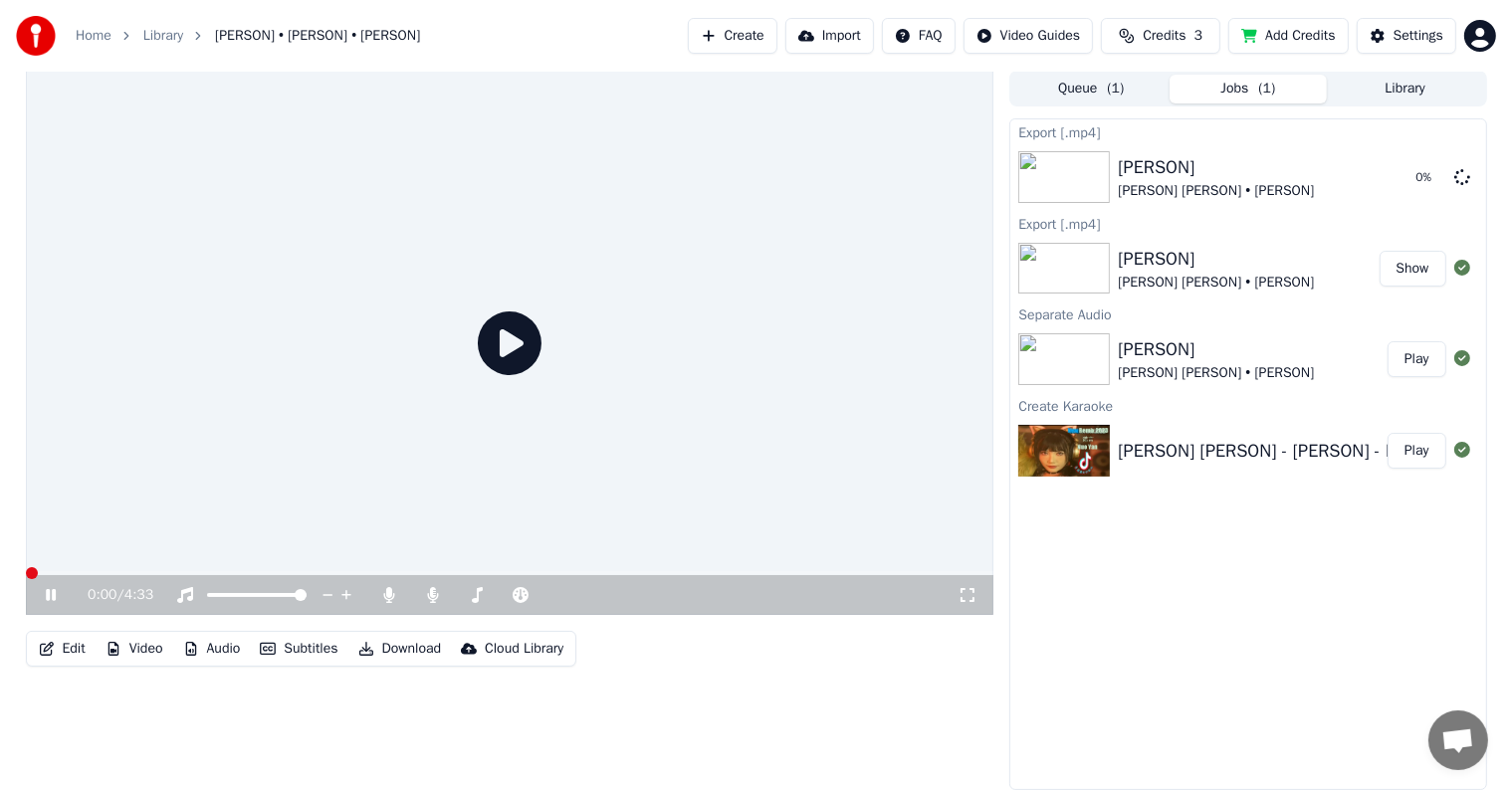 scroll, scrollTop: 0, scrollLeft: 0, axis: both 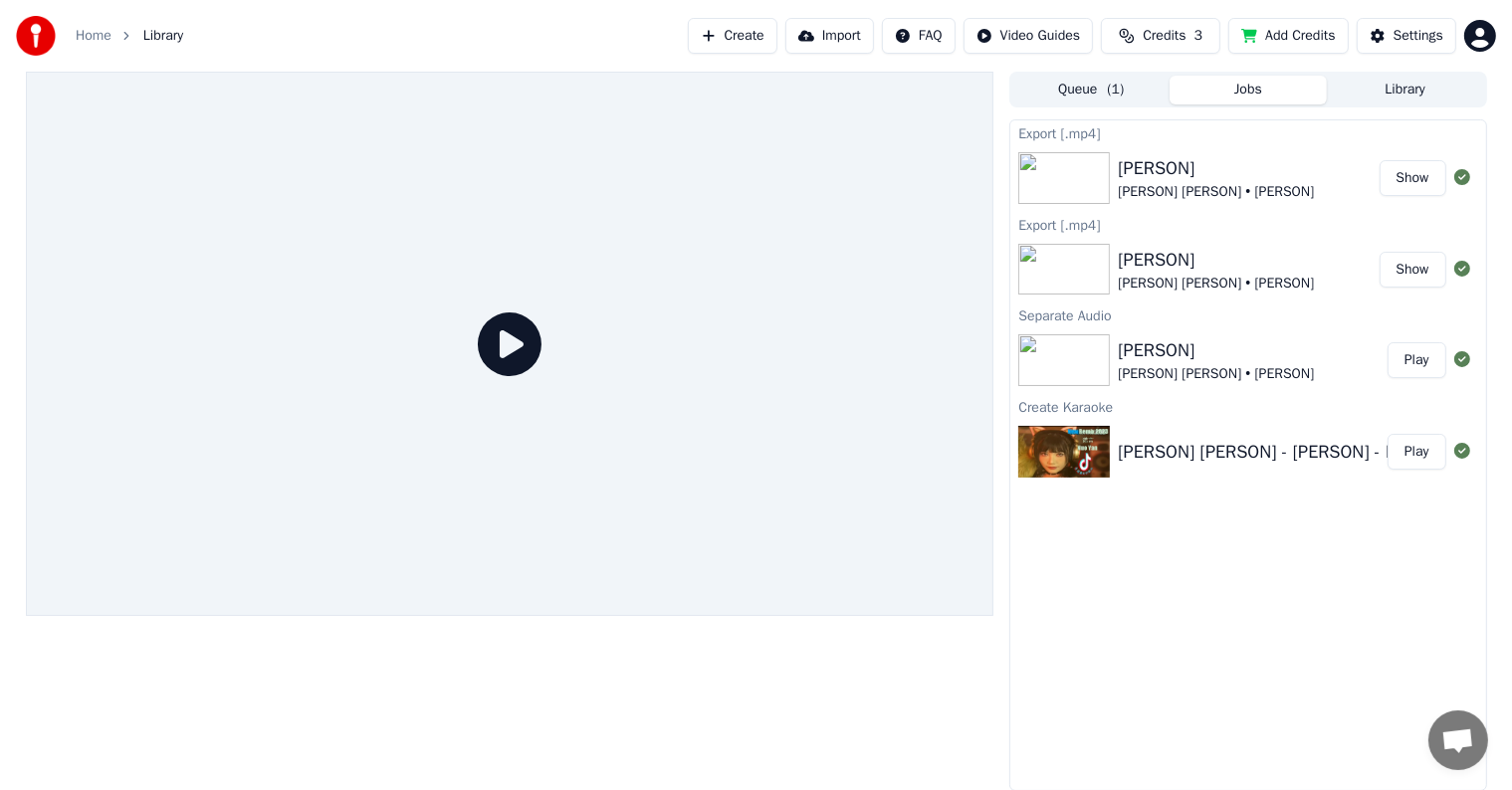 click on "Show" at bounding box center (1412, 270) 